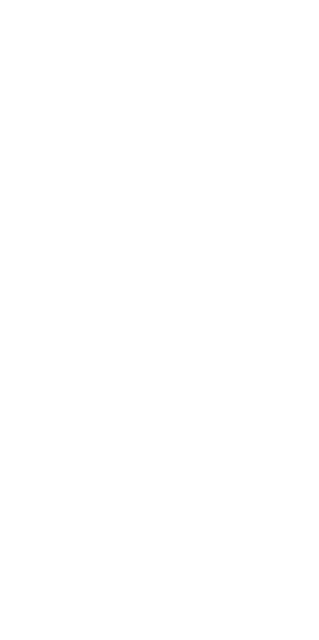 scroll, scrollTop: 0, scrollLeft: 0, axis: both 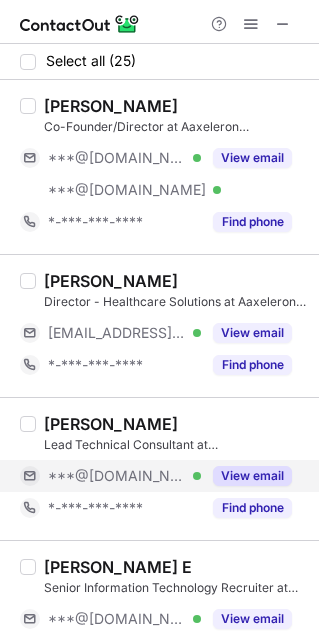 click on "***@gmail.com Verified" at bounding box center (124, 476) 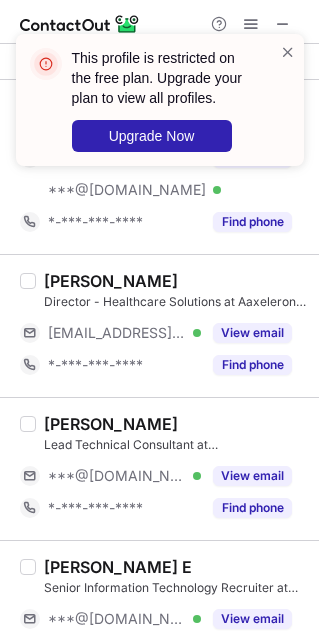click on "Vinoth Kumar Sevagamurthy" at bounding box center [111, 424] 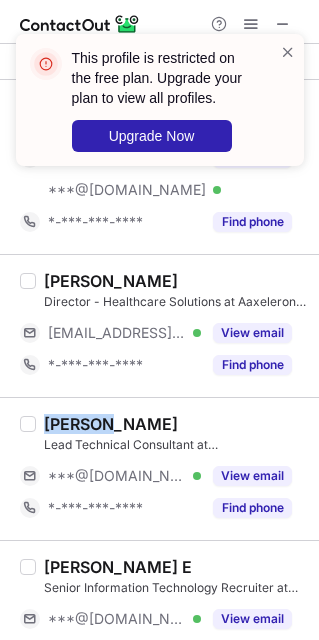 click on "Vinoth Kumar Sevagamurthy" at bounding box center (111, 424) 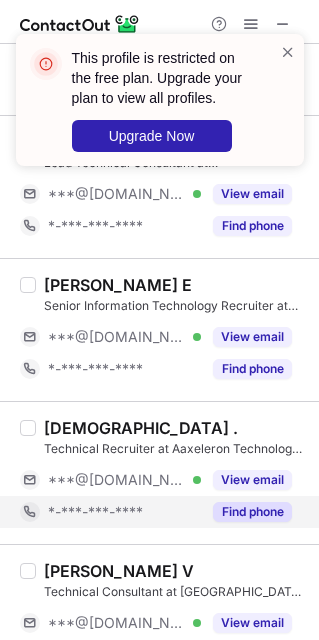 scroll, scrollTop: 300, scrollLeft: 0, axis: vertical 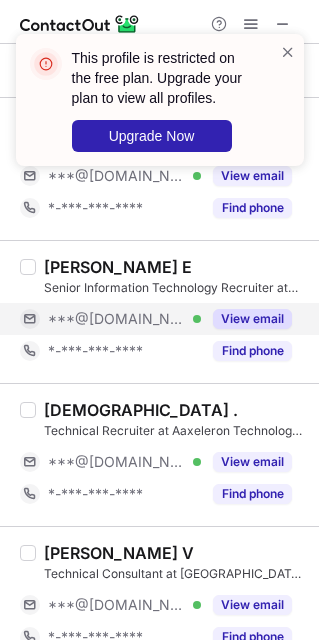 click on "***@[DOMAIN_NAME] Verified" at bounding box center [124, 319] 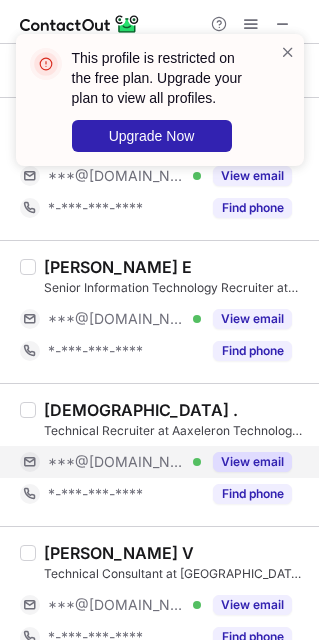 click on "***@[DOMAIN_NAME] Verified" at bounding box center [124, 462] 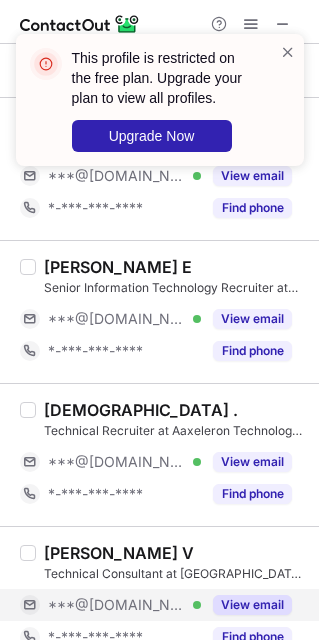 click on "***@[DOMAIN_NAME] Verified" at bounding box center [124, 605] 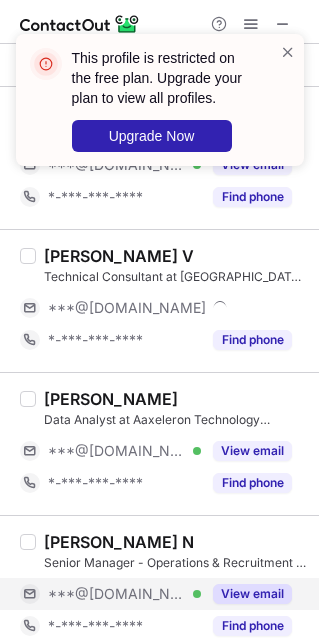 scroll, scrollTop: 600, scrollLeft: 0, axis: vertical 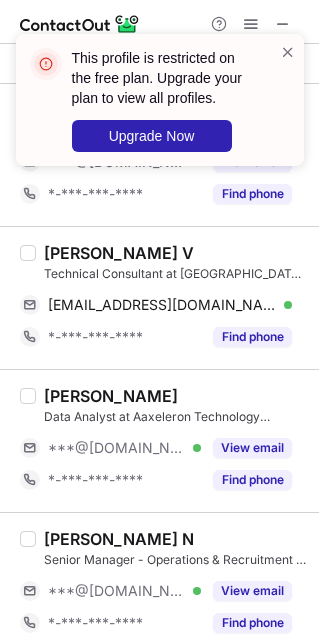 click on "Bharath Reddy V" at bounding box center (119, 253) 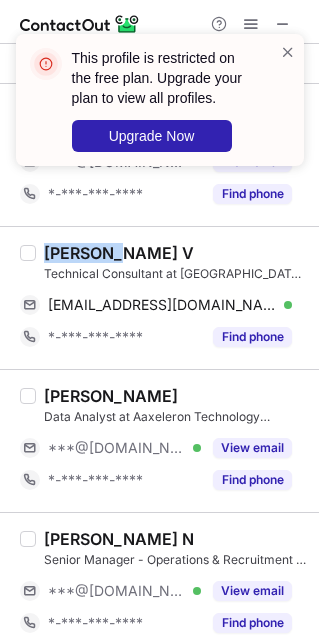 click on "Bharath Reddy V" at bounding box center (119, 253) 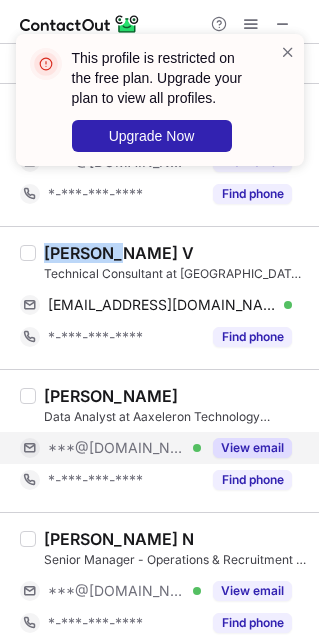 copy on "Bharath" 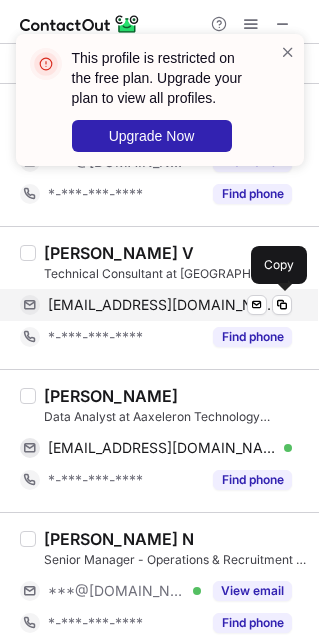 click on "bharathreddyv88@gmail.com" at bounding box center [162, 305] 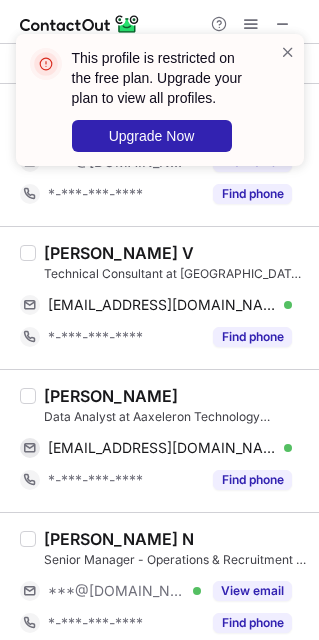 click on "Sushmita Sah" at bounding box center [111, 396] 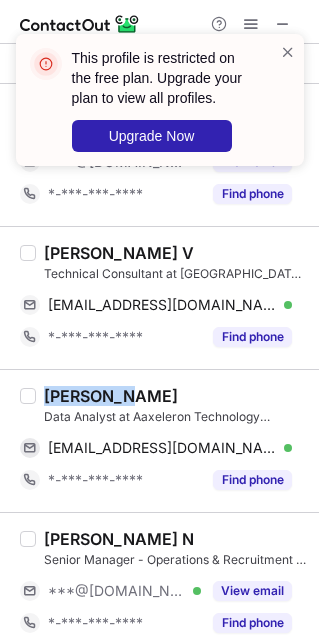 click on "Sushmita Sah" at bounding box center [111, 396] 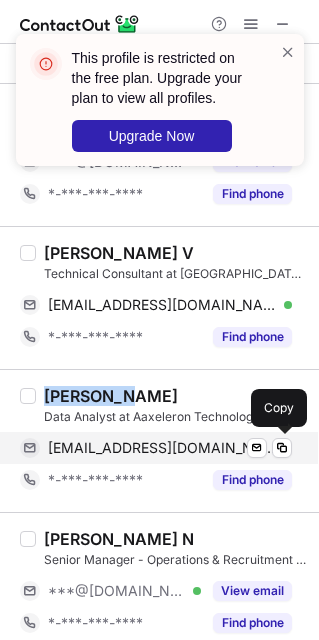 click on "sushmitasah662@gmail.com" at bounding box center [162, 448] 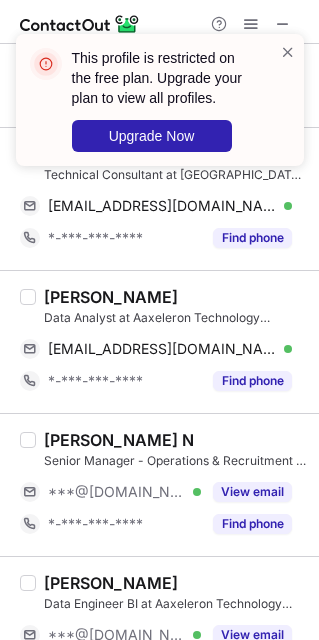 scroll, scrollTop: 750, scrollLeft: 0, axis: vertical 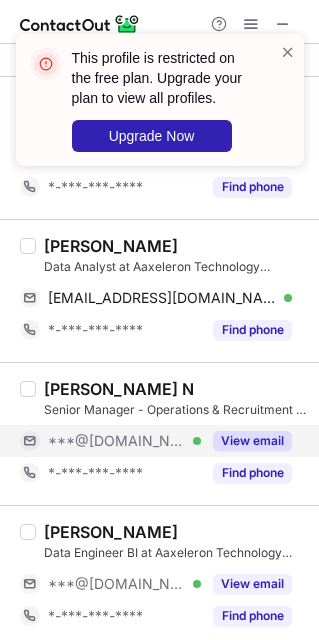 drag, startPoint x: 144, startPoint y: 428, endPoint x: 136, endPoint y: 455, distance: 28.160255 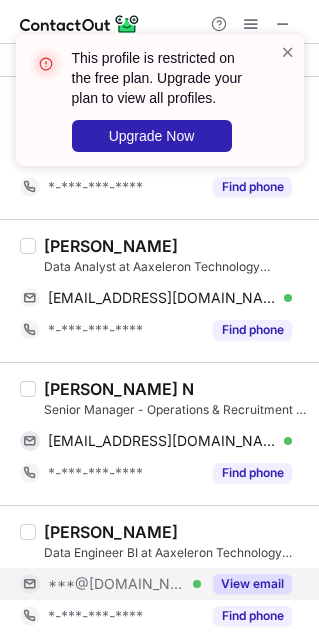 click on "***@[DOMAIN_NAME]" at bounding box center [117, 584] 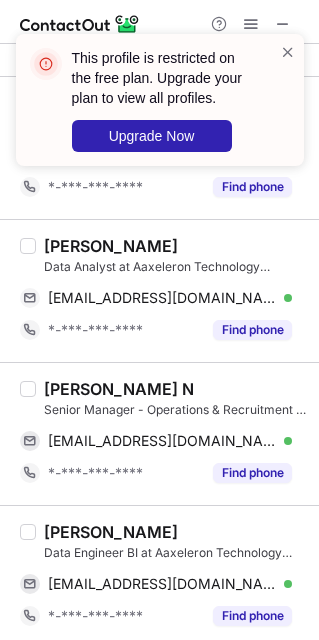 click on "Senior Manager - Operations & Recruitment at Aaxeleron Technology Solutions" at bounding box center (175, 410) 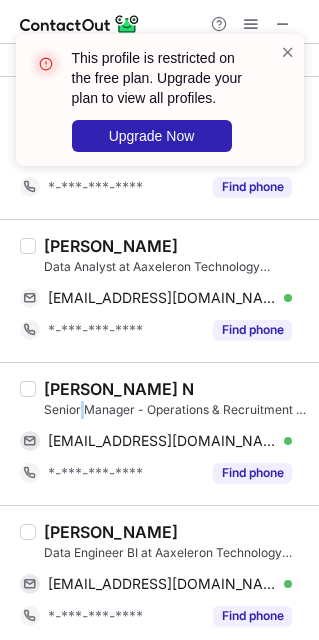 click on "Senior Manager - Operations & Recruitment at Aaxeleron Technology Solutions" at bounding box center (175, 410) 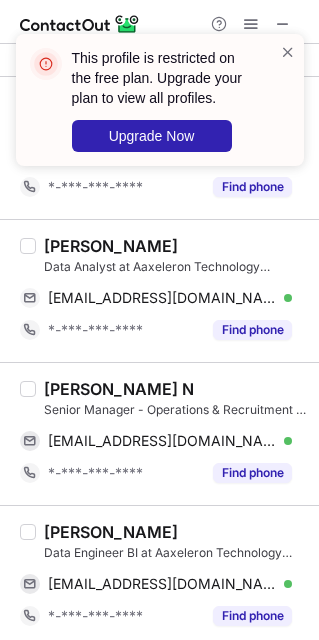 click on "Roopashree N" at bounding box center (119, 389) 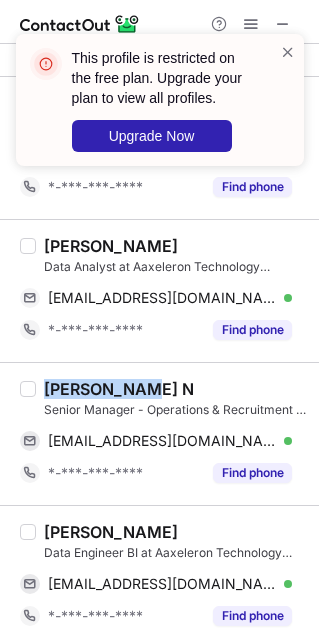 click on "Roopashree N" at bounding box center [119, 389] 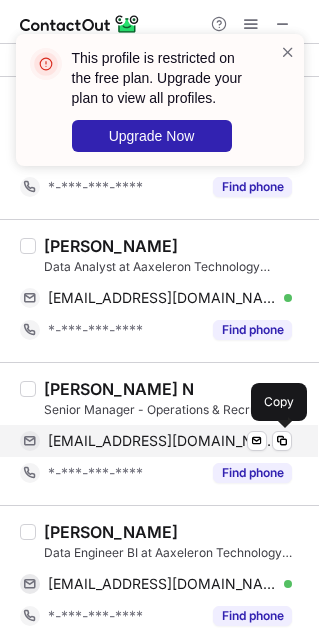 click on "roopan88@gmail.com" at bounding box center [162, 441] 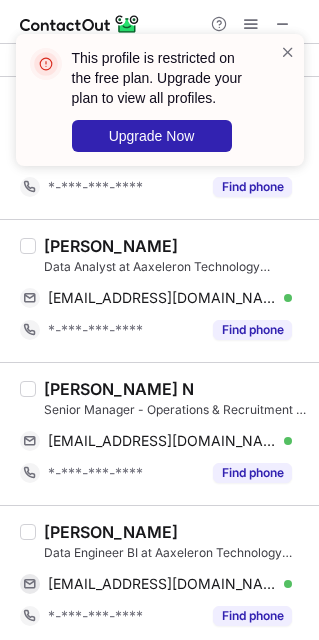 click on "Deeksha Singhai" at bounding box center (111, 532) 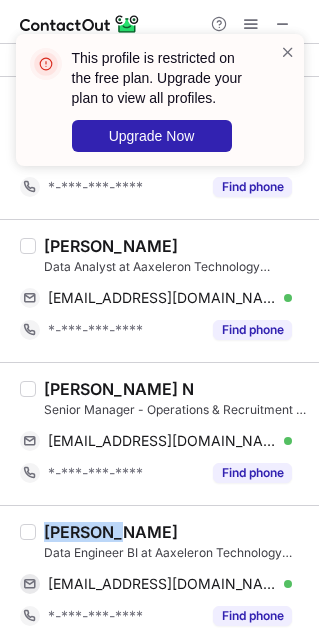 click on "Deeksha Singhai" at bounding box center [111, 532] 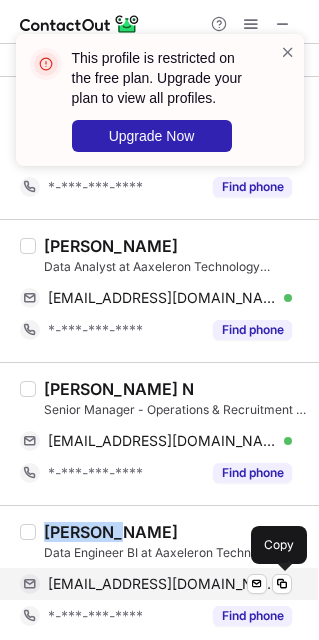 drag, startPoint x: 93, startPoint y: 591, endPoint x: 124, endPoint y: 575, distance: 34.88553 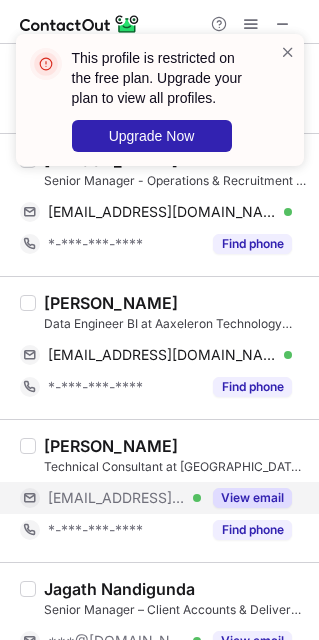 scroll, scrollTop: 1050, scrollLeft: 0, axis: vertical 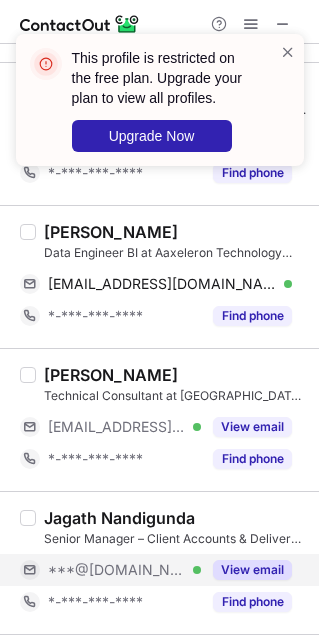 click on "***@[DOMAIN_NAME]" at bounding box center [117, 570] 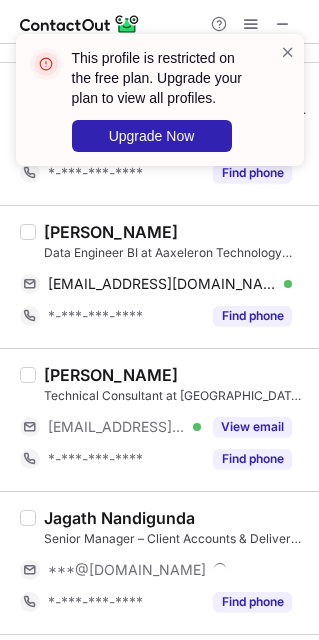 click on "Jagath Nandigunda" at bounding box center [119, 518] 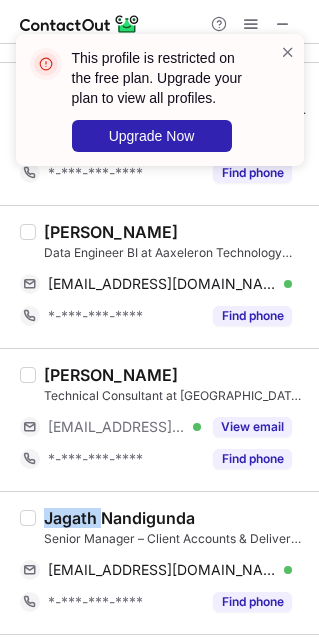click on "Jagath Nandigunda" at bounding box center [119, 518] 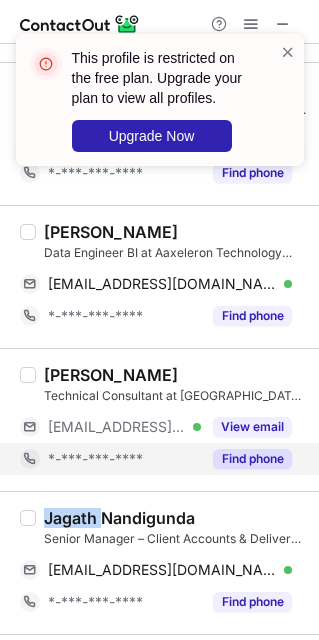copy on "Jagath" 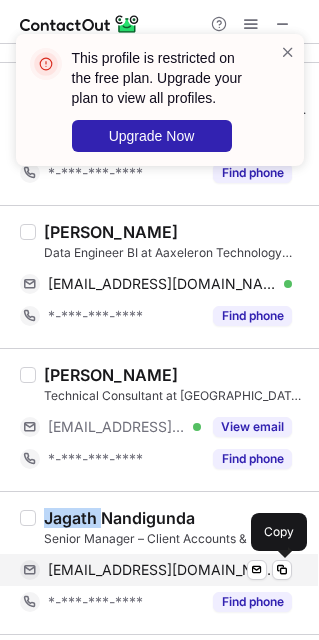 click on "jagath12@gmail.com" at bounding box center [162, 570] 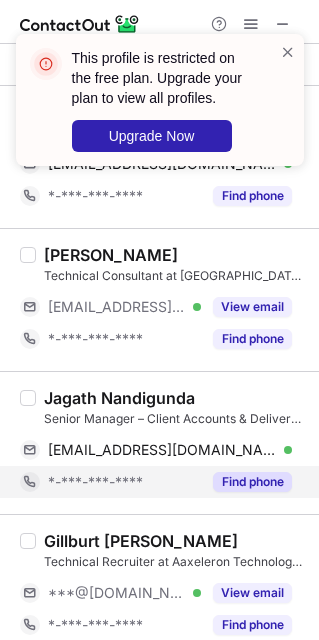 scroll, scrollTop: 1350, scrollLeft: 0, axis: vertical 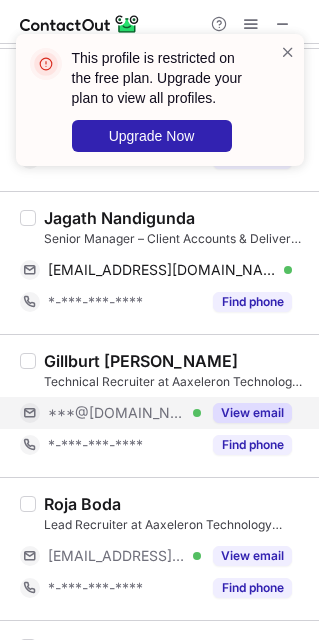click on "***@[DOMAIN_NAME] Verified" at bounding box center [110, 413] 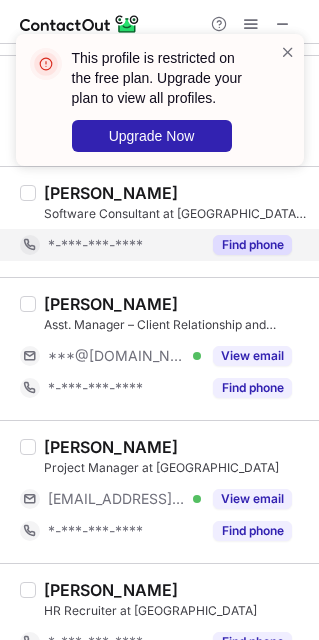 scroll, scrollTop: 1950, scrollLeft: 0, axis: vertical 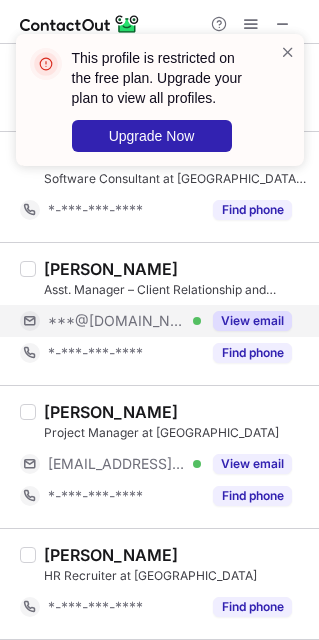 click on "***@[DOMAIN_NAME] Verified" at bounding box center [110, 321] 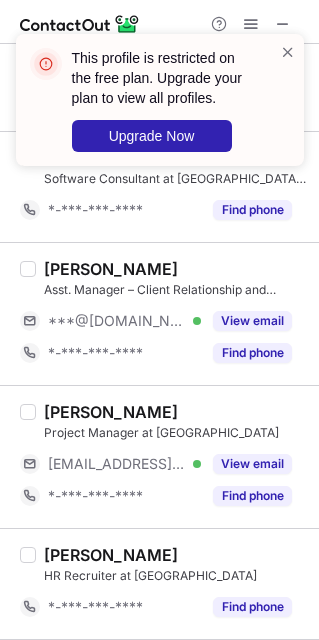 click on "Siddu Hiremath" at bounding box center [111, 269] 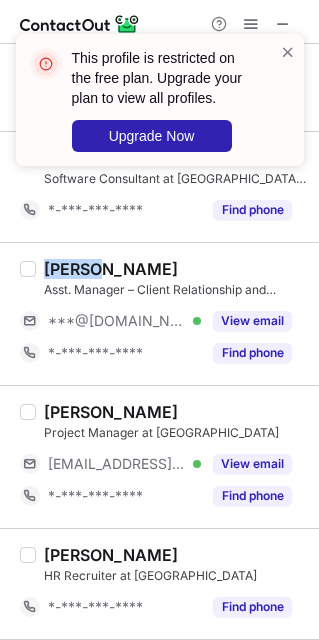 click on "Siddu Hiremath" at bounding box center [111, 269] 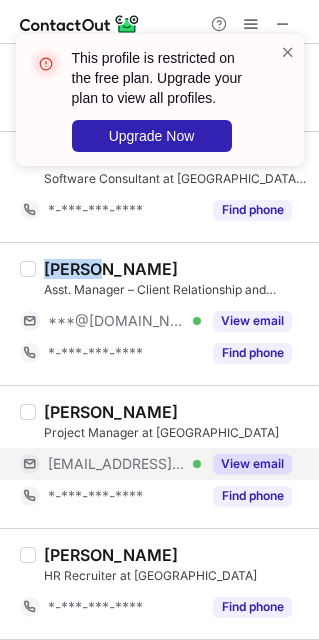 copy on "Siddu" 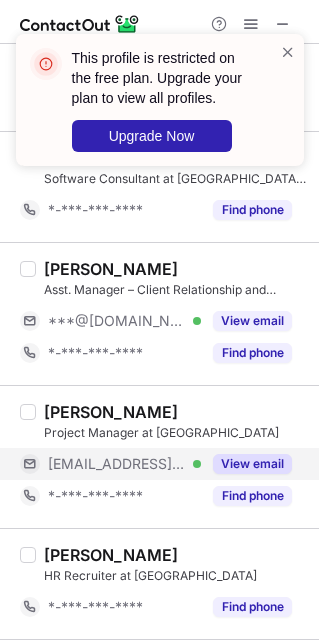 click on "***@cognizant.com" at bounding box center [117, 464] 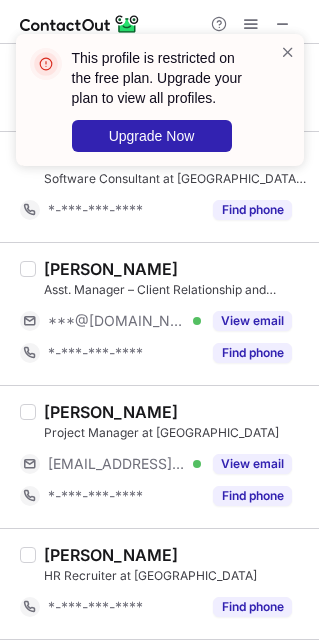 click on "Upendra Singh" at bounding box center [111, 412] 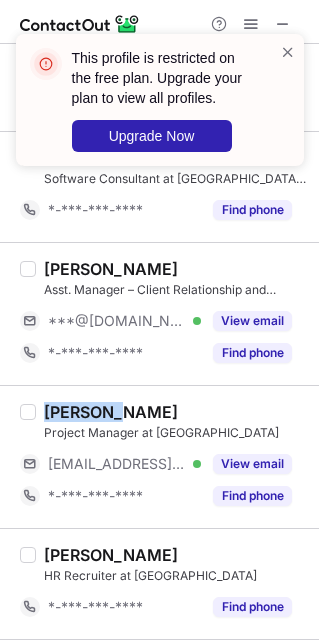 click on "Upendra Singh" at bounding box center (111, 412) 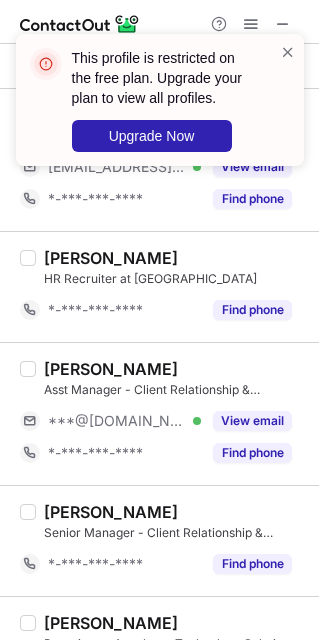 scroll, scrollTop: 2250, scrollLeft: 0, axis: vertical 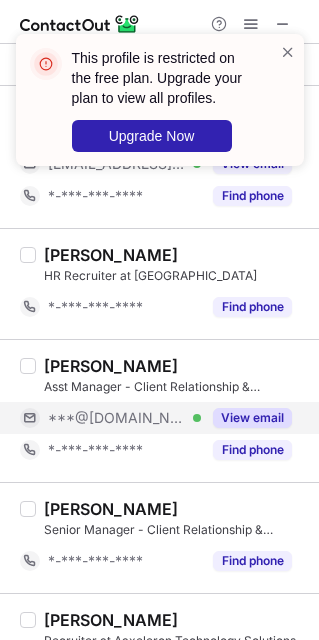 click on "***@[DOMAIN_NAME]" at bounding box center (117, 418) 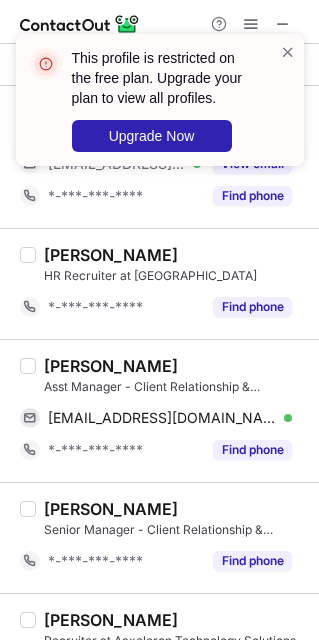 click on "Sanchita Goswami" at bounding box center (111, 366) 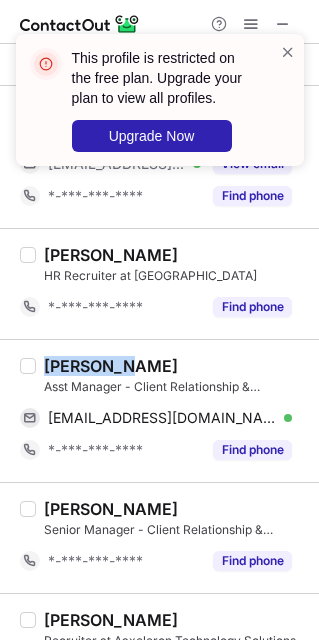click on "Sanchita Goswami" at bounding box center [111, 366] 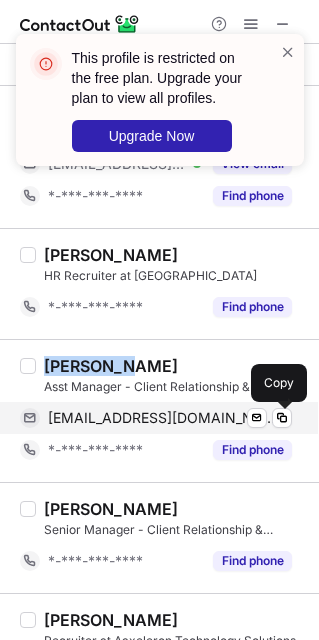 click on "sanchitagoswami27@gmail.com" at bounding box center [162, 418] 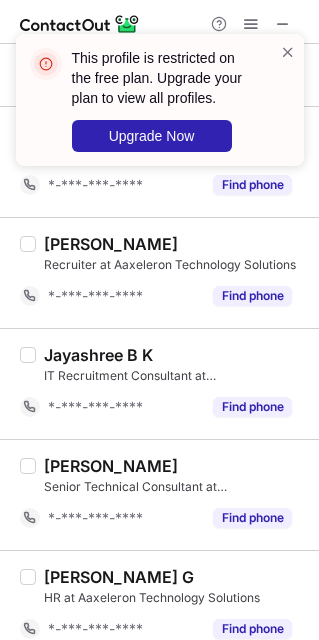 scroll, scrollTop: 2767, scrollLeft: 0, axis: vertical 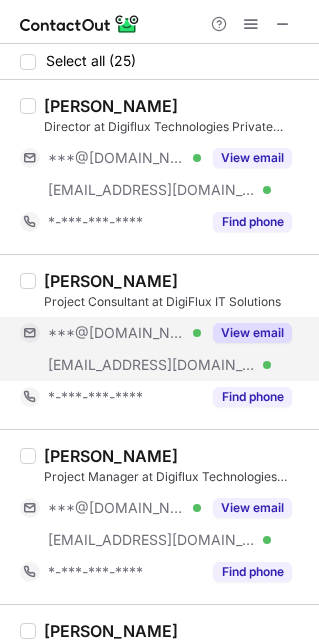 click on "[EMAIL_ADDRESS][DOMAIN_NAME] Verified" at bounding box center [110, 365] 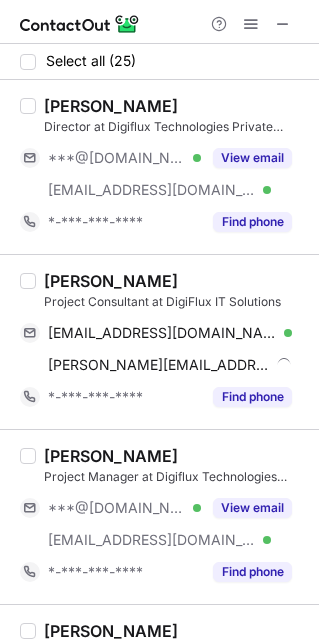 click on "jasmit patel" at bounding box center [111, 281] 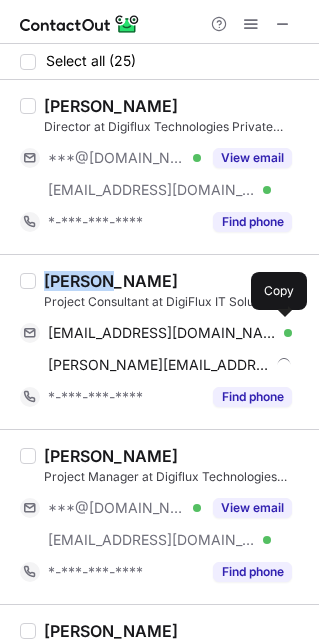 copy on "jasmit" 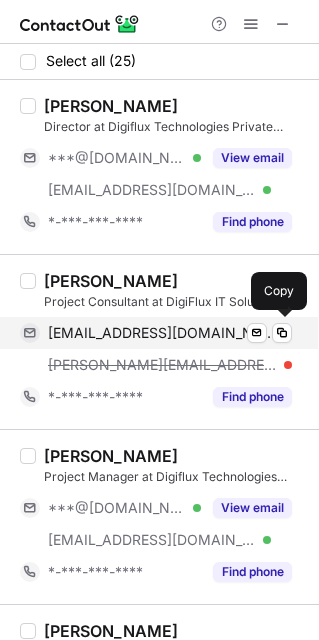 click on "jasmit1507@gmail.com" at bounding box center [162, 333] 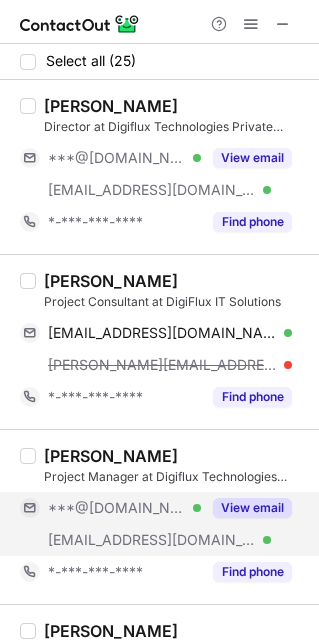click on "***@digiflux.io Verified" at bounding box center [110, 540] 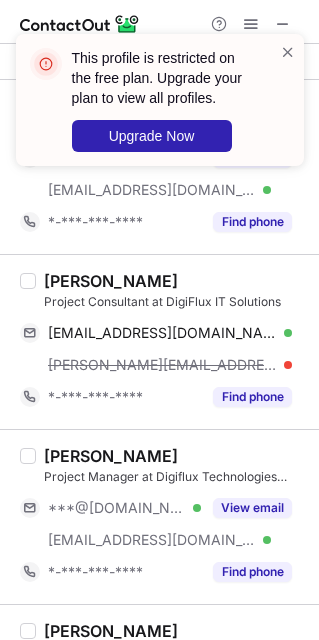 click on "Poonam shah" at bounding box center (111, 456) 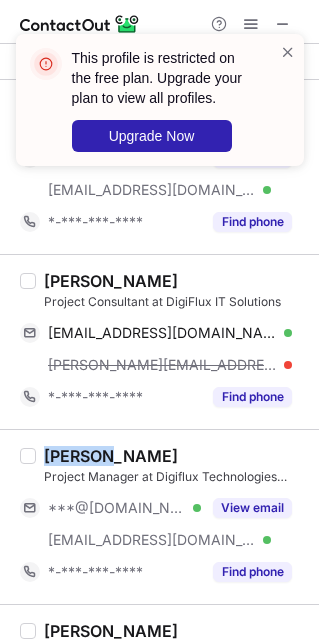 click on "Poonam shah" at bounding box center [111, 456] 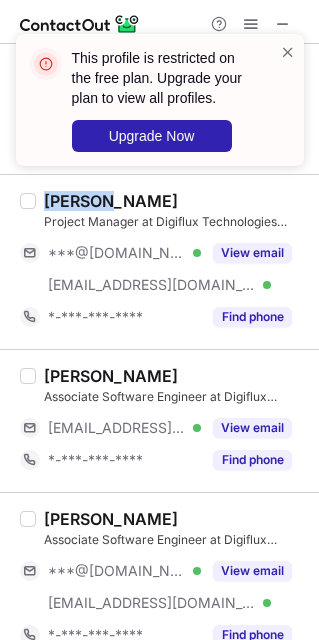 scroll, scrollTop: 300, scrollLeft: 0, axis: vertical 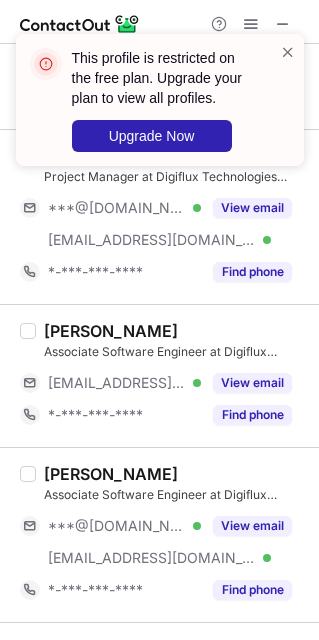 drag, startPoint x: 96, startPoint y: 534, endPoint x: 78, endPoint y: 494, distance: 43.863426 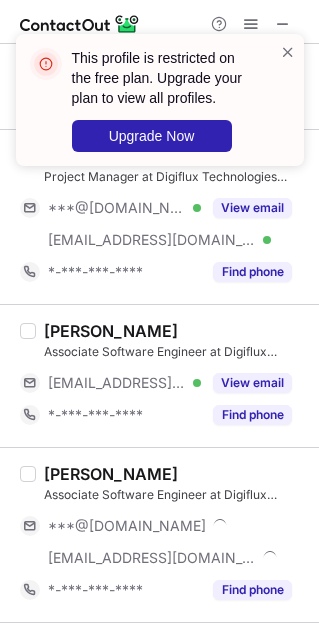 click on "Ishwar Suthar" at bounding box center [111, 474] 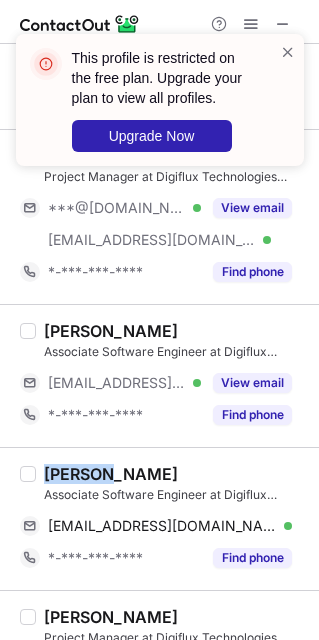click on "Ishwar Suthar" at bounding box center (111, 474) 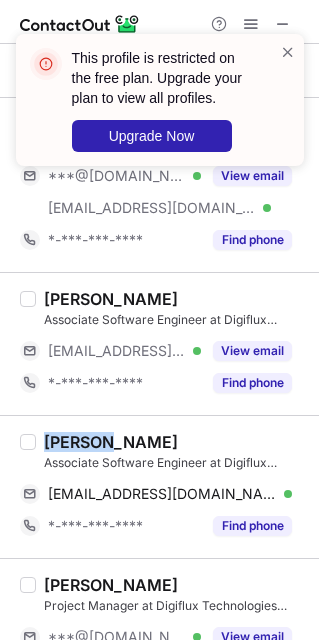 copy on "Ishwar" 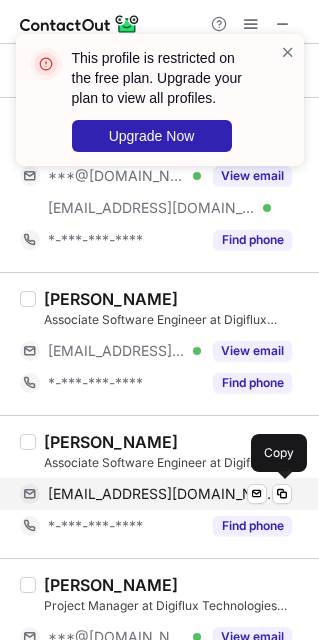 drag, startPoint x: 117, startPoint y: 486, endPoint x: 136, endPoint y: 492, distance: 19.924858 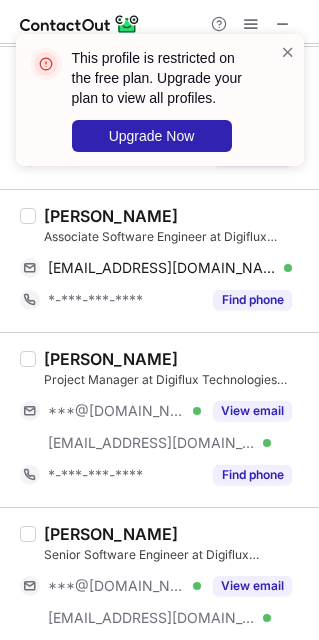 scroll, scrollTop: 600, scrollLeft: 0, axis: vertical 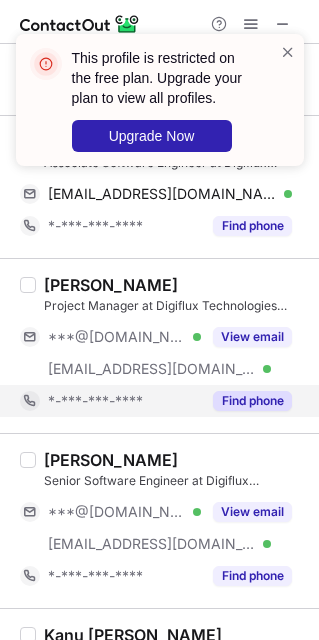 drag, startPoint x: 129, startPoint y: 359, endPoint x: 132, endPoint y: 419, distance: 60.074955 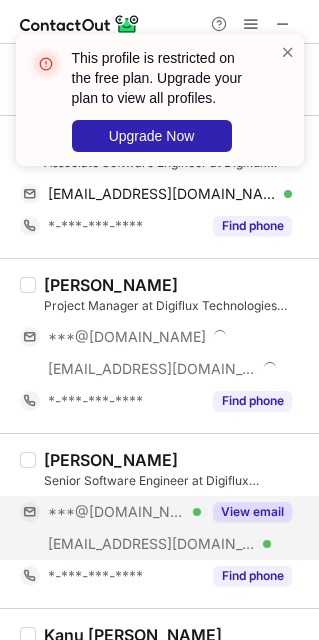 click on "*-***-***-****" at bounding box center [95, 576] 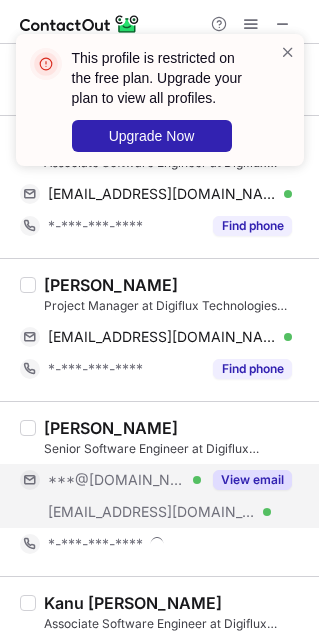 click on "***@[DOMAIN_NAME]" at bounding box center (117, 480) 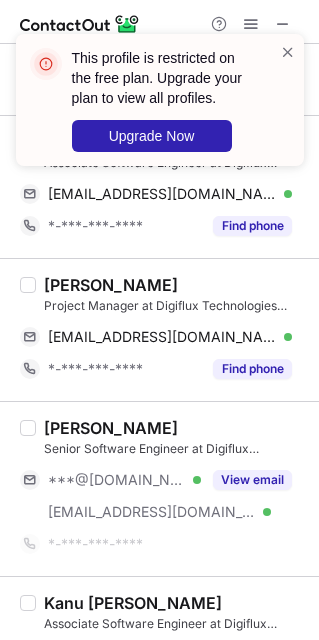 click on "Poonam Shah" at bounding box center (111, 285) 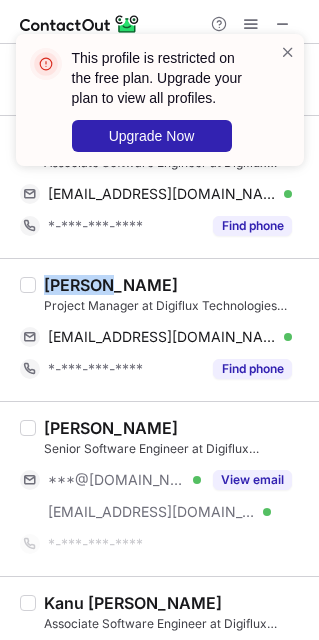 click on "Poonam Shah" at bounding box center (111, 285) 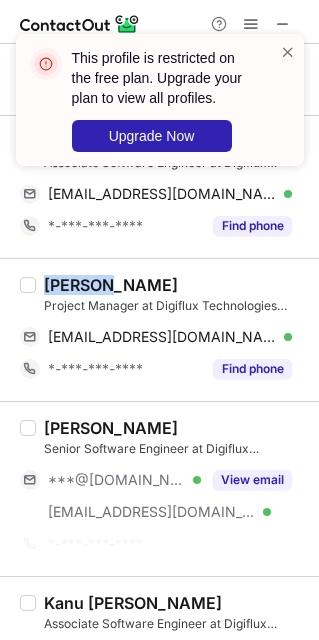 copy on "Poonam" 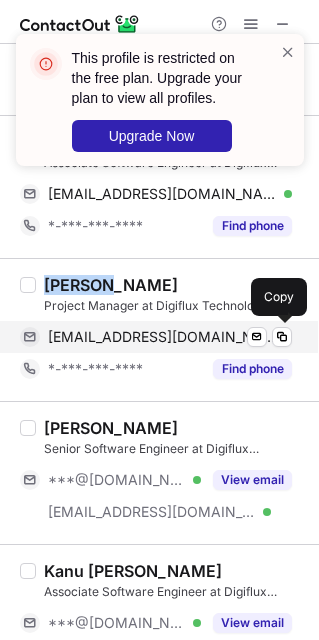 click on "poonams9114@gmail.com" at bounding box center [162, 337] 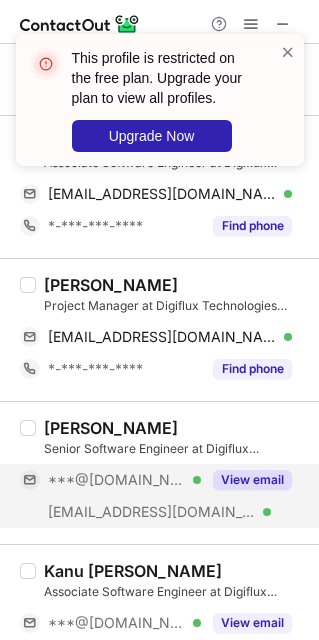click on "***@digiflux.io Verified" at bounding box center [110, 512] 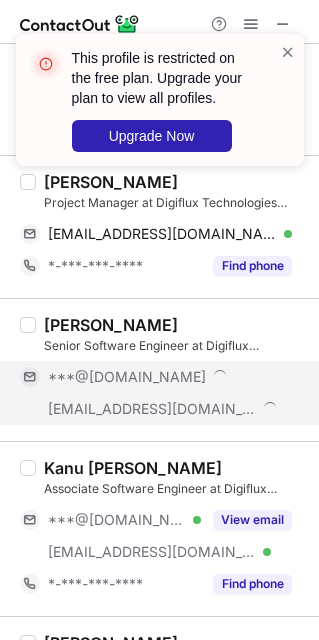 scroll, scrollTop: 900, scrollLeft: 0, axis: vertical 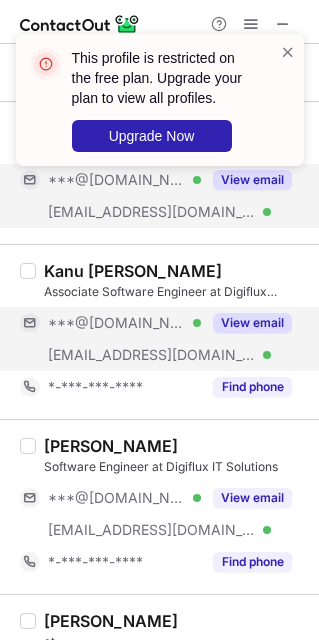 click on "***@digiflux.io Verified" at bounding box center (124, 355) 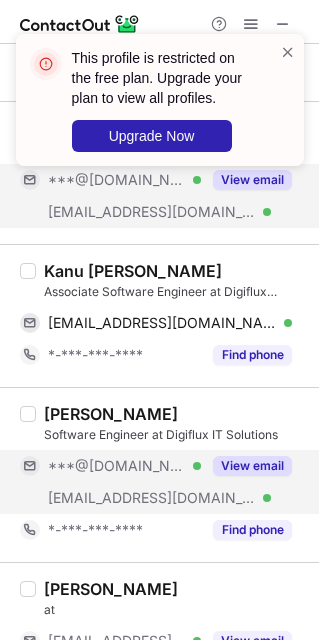 click on "***@digiflux.io Verified" at bounding box center [124, 498] 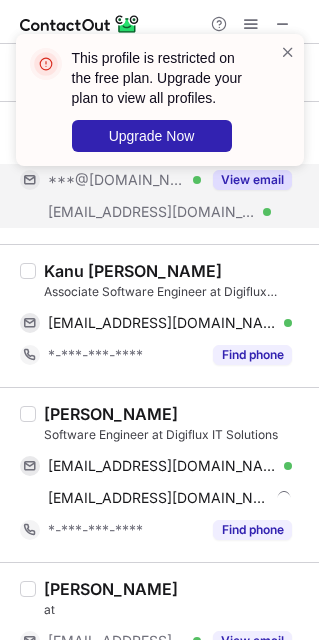 click on "Kanu charan Nahak" at bounding box center [133, 271] 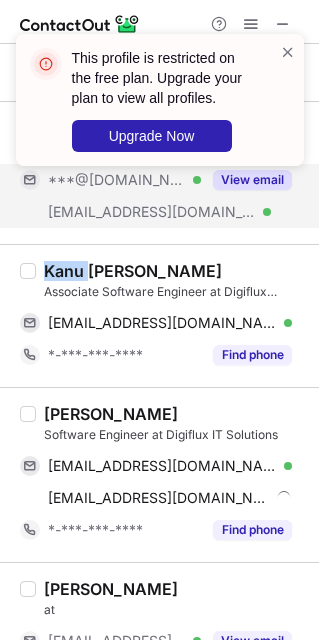click on "Kanu charan Nahak" at bounding box center (133, 271) 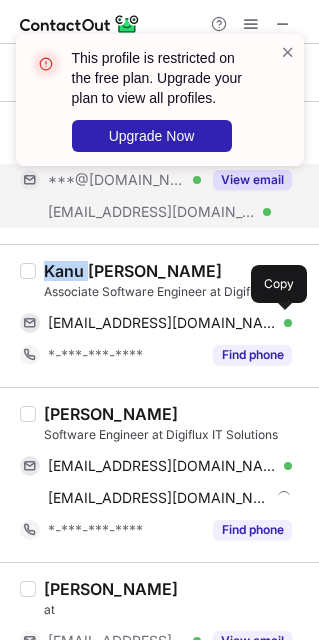 copy on "Kanu" 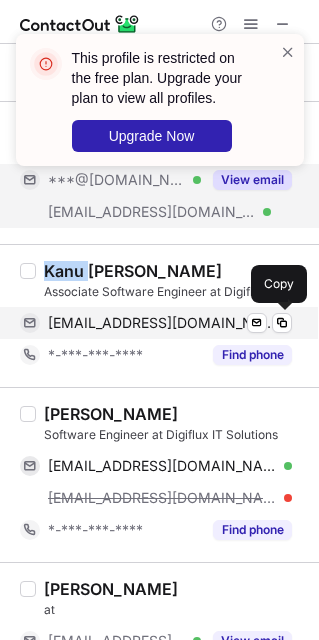 click on "kanunahak79@gmail.com" at bounding box center [162, 323] 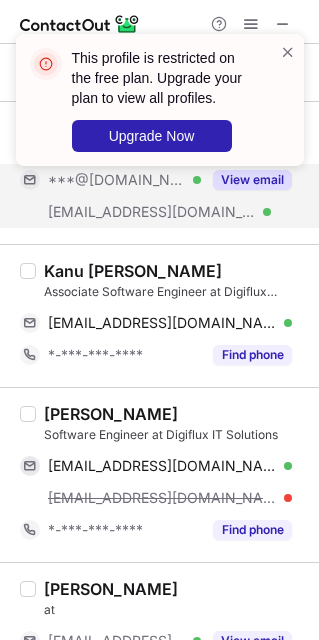 click on "GAURAV RATHVA" at bounding box center (111, 414) 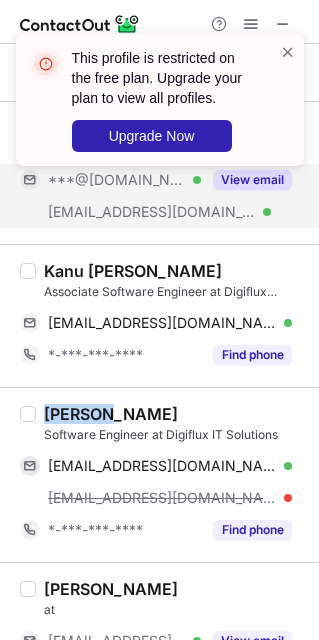 click on "GAURAV RATHVA" at bounding box center [111, 414] 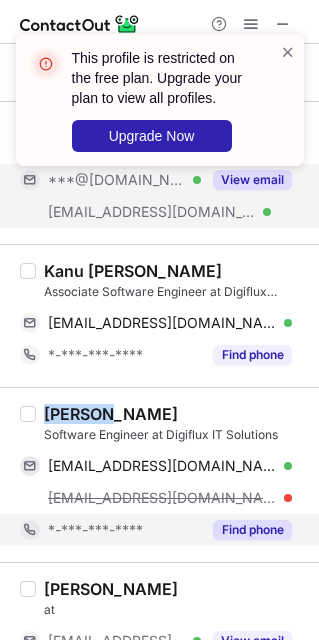 copy on "GAURAV" 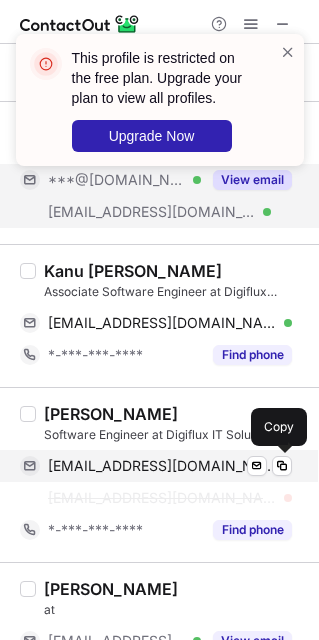 drag, startPoint x: 117, startPoint y: 473, endPoint x: 132, endPoint y: 477, distance: 15.524175 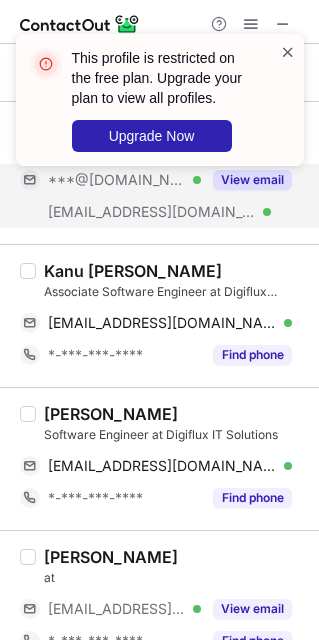 click on "This profile is restricted on the free plan. Upgrade your plan to view all profiles. Upgrade Now" at bounding box center [160, 100] 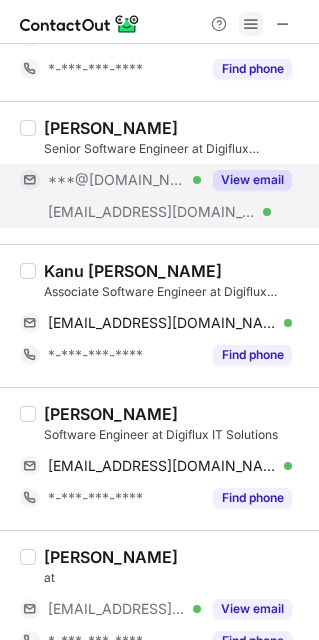 click at bounding box center [251, 24] 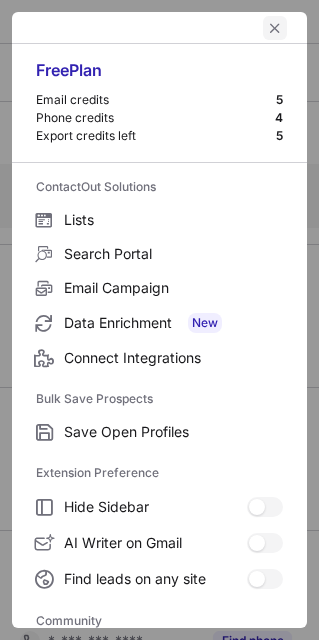 click at bounding box center (275, 28) 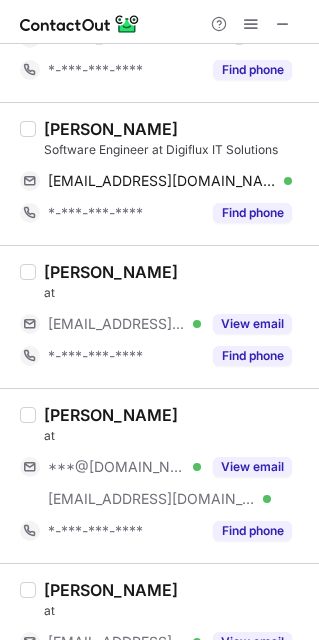 scroll, scrollTop: 1200, scrollLeft: 0, axis: vertical 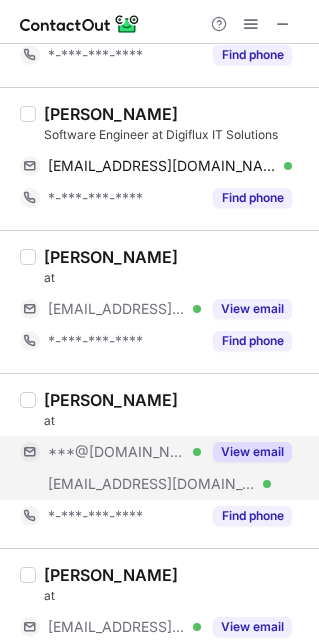 click on "***@digiflux.io Verified" at bounding box center (110, 484) 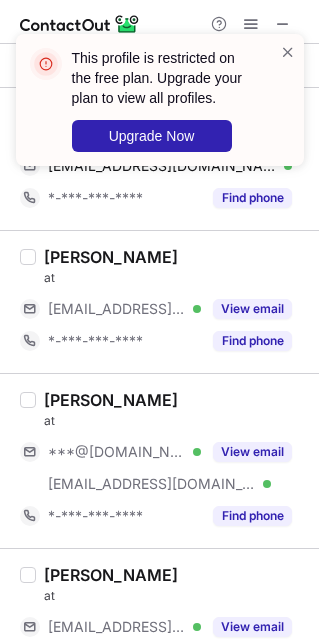 click on "Janki Bariya" at bounding box center (111, 400) 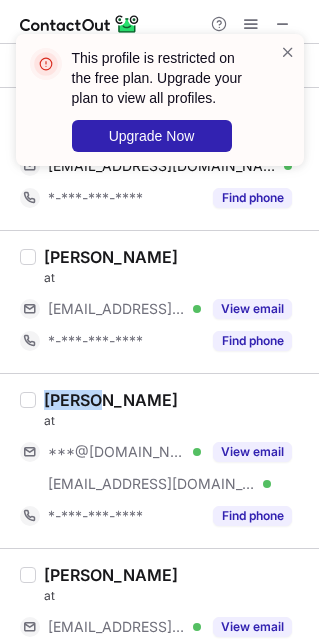 click on "Janki Bariya" at bounding box center (111, 400) 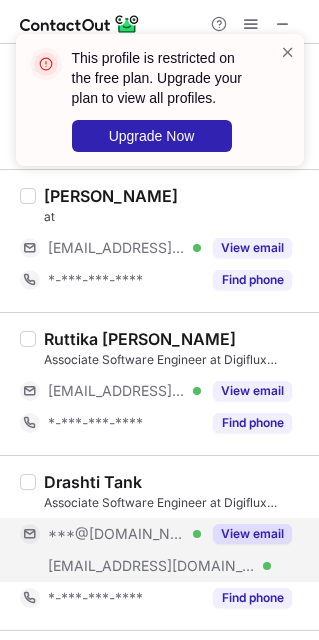 scroll, scrollTop: 1650, scrollLeft: 0, axis: vertical 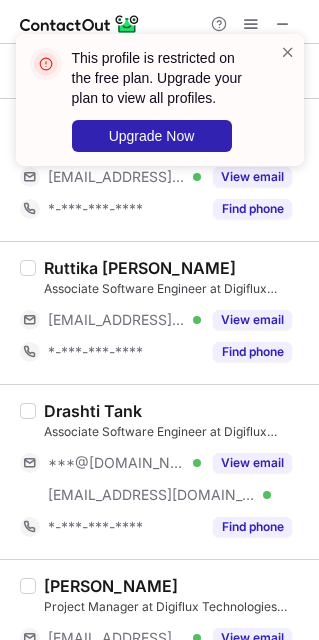 drag, startPoint x: 159, startPoint y: 477, endPoint x: 109, endPoint y: 447, distance: 58.30952 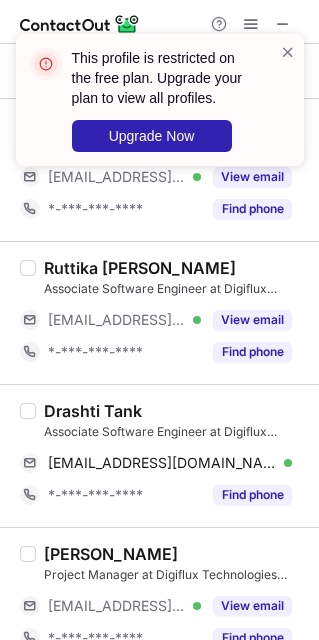 click on "Drashti Tank" at bounding box center [93, 411] 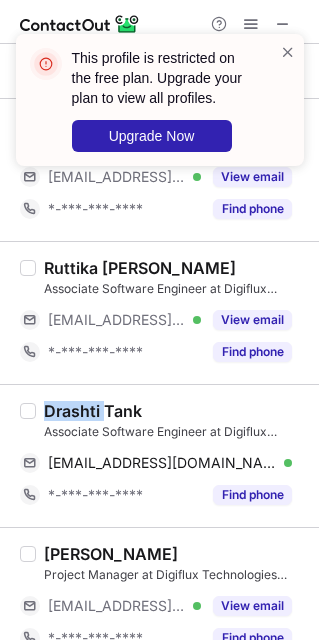 click on "Drashti Tank" at bounding box center (93, 411) 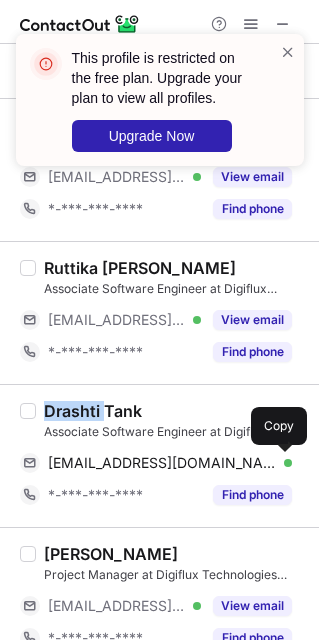 copy on "Drashti" 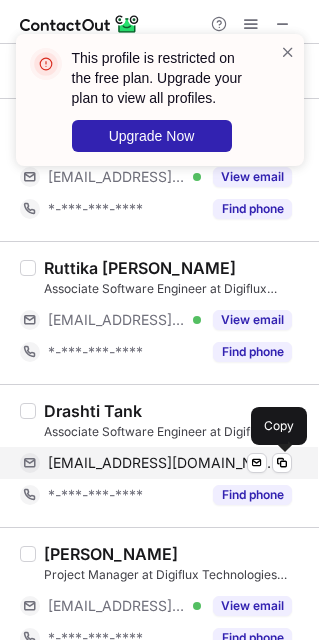 drag, startPoint x: 157, startPoint y: 456, endPoint x: 174, endPoint y: 468, distance: 20.808653 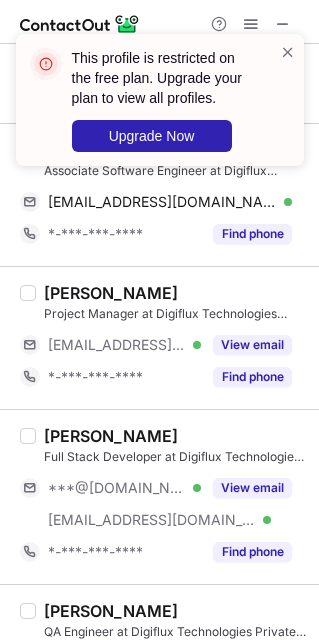 scroll, scrollTop: 1950, scrollLeft: 0, axis: vertical 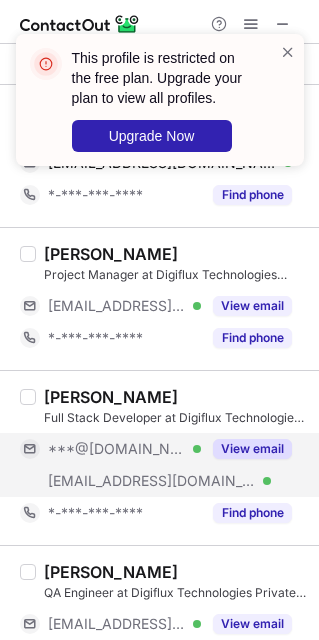 drag, startPoint x: 175, startPoint y: 456, endPoint x: 127, endPoint y: 450, distance: 48.373547 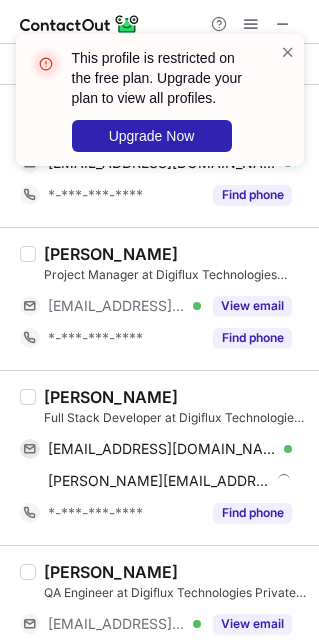 click on "Bhavesh Patel" at bounding box center (111, 397) 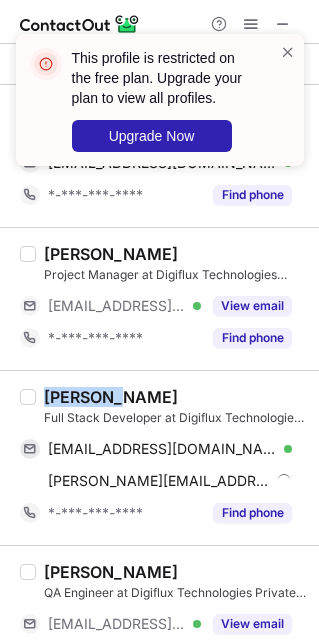 click on "Bhavesh Patel" at bounding box center (111, 397) 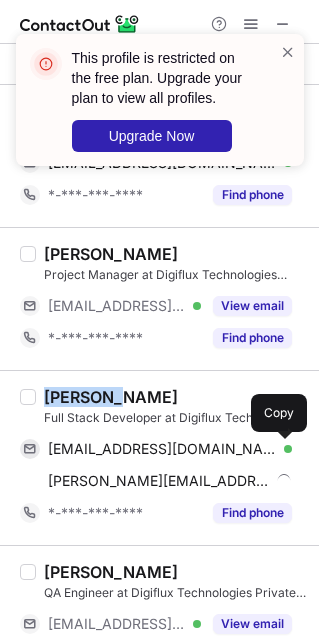 copy on "Bhavesh" 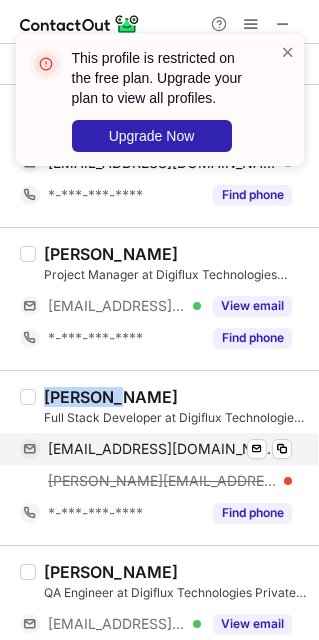 click on "Bhavesh Patel Full Stack Developer at Digiflux Technologies Private Limited patelbhavesh1399@gmail.com Verified Send email Copy bhavesh@digiflux.io *-***-***-**** Find phone" at bounding box center [171, 458] 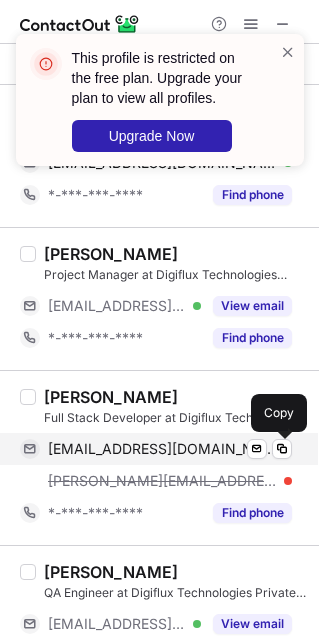 click on "patelbhavesh1399@gmail.com" at bounding box center [162, 449] 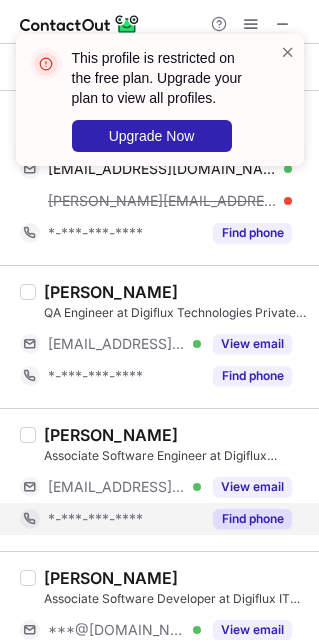scroll, scrollTop: 2250, scrollLeft: 0, axis: vertical 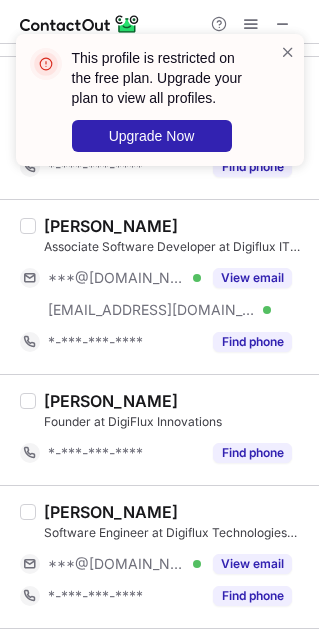 drag, startPoint x: 162, startPoint y: 342, endPoint x: 157, endPoint y: 446, distance: 104.120125 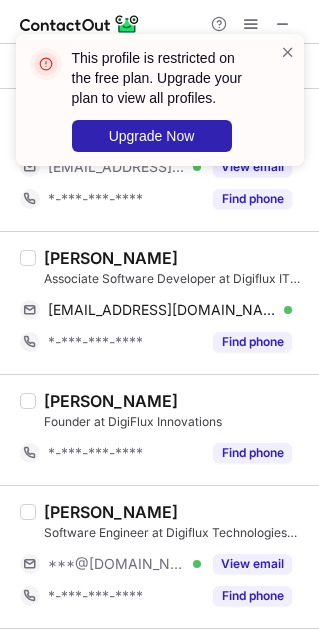 click on "Vikas Chauhan" at bounding box center (111, 258) 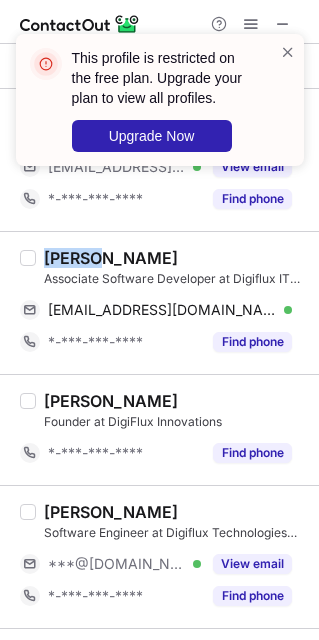 click on "Vikas Chauhan" at bounding box center (111, 258) 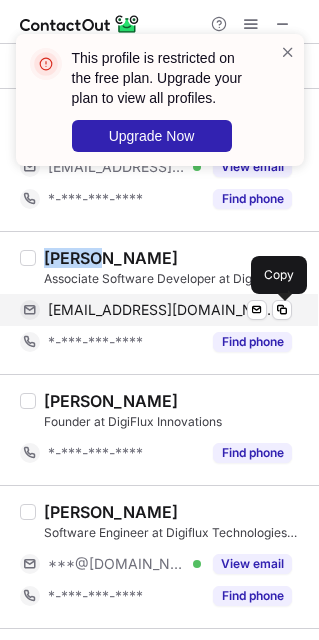 drag, startPoint x: 189, startPoint y: 321, endPoint x: 198, endPoint y: 329, distance: 12.0415945 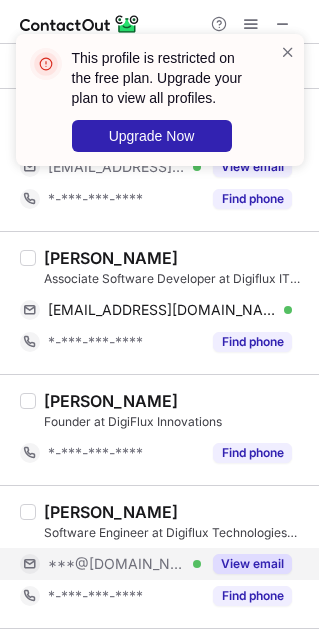drag, startPoint x: 144, startPoint y: 573, endPoint x: 123, endPoint y: 563, distance: 23.259407 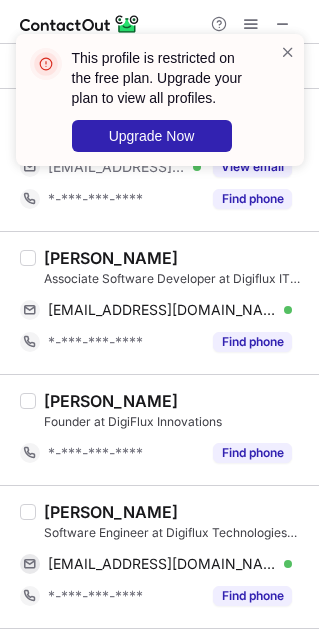 click on "Moni Gupta" at bounding box center (111, 512) 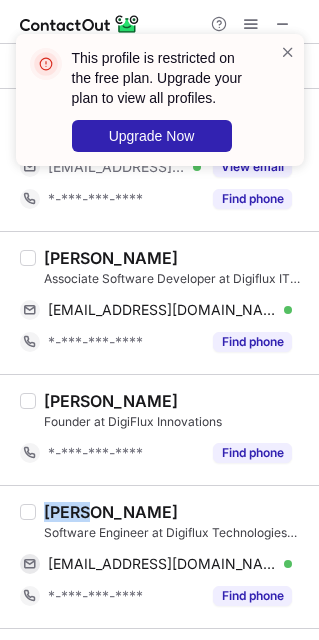 click on "Moni Gupta" at bounding box center (111, 512) 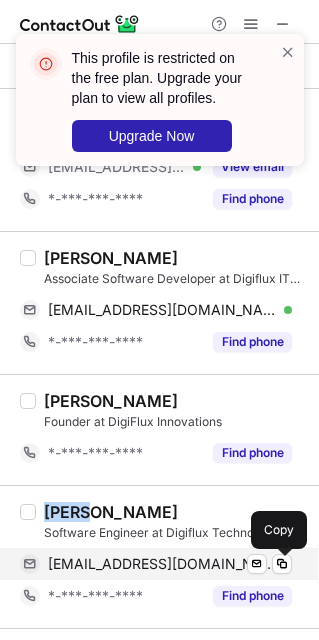 click on "kumarimoni03894@gmail.com" at bounding box center (162, 564) 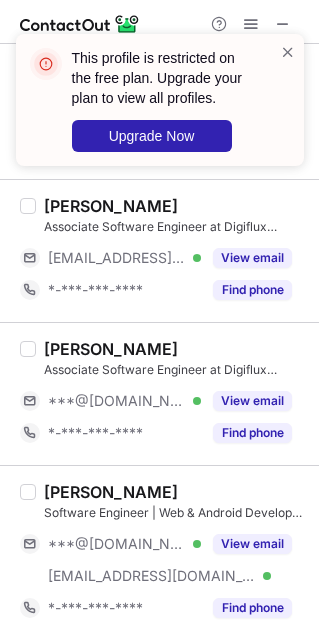 scroll, scrollTop: 3120, scrollLeft: 0, axis: vertical 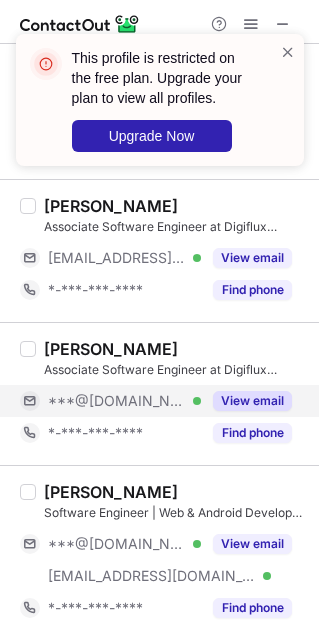 drag, startPoint x: 147, startPoint y: 405, endPoint x: 130, endPoint y: 401, distance: 17.464249 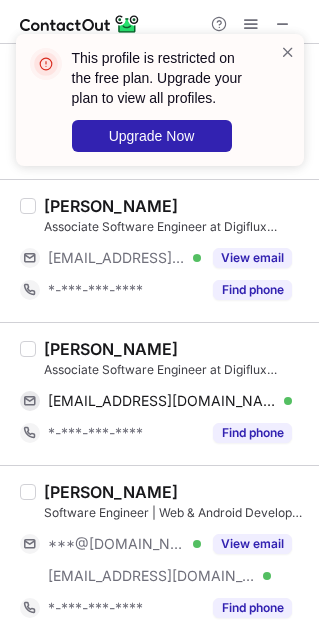 click on "Vaibhav Thanki Associate Software Engineer at Digiflux Technologies Private Limited" at bounding box center (175, 359) 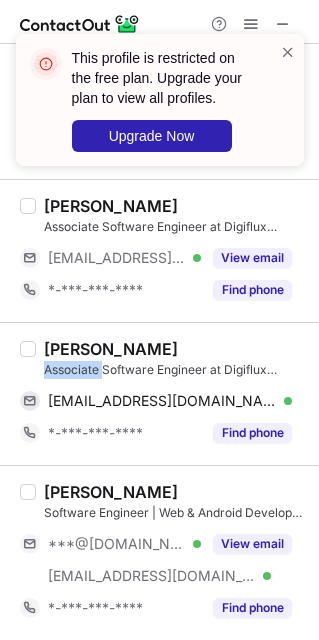 click on "Vaibhav Thanki Associate Software Engineer at Digiflux Technologies Private Limited" at bounding box center (175, 359) 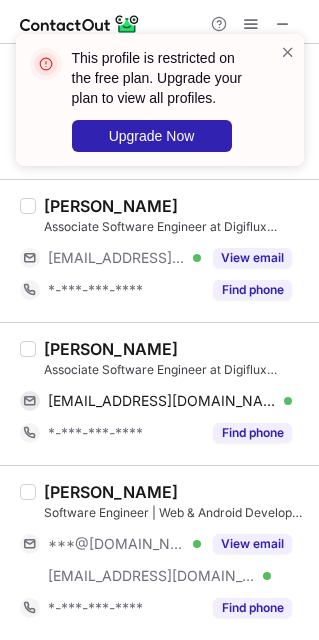 click on "Vaibhav Thanki" at bounding box center [111, 349] 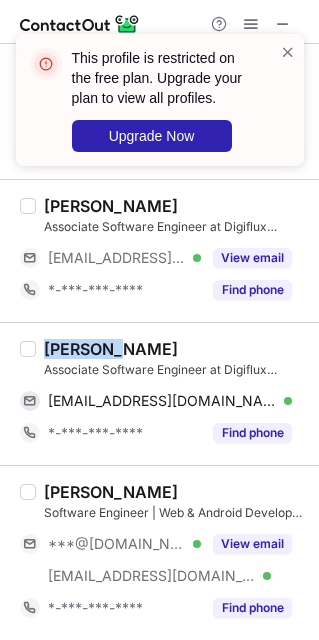 click on "Vaibhav Thanki" at bounding box center (111, 349) 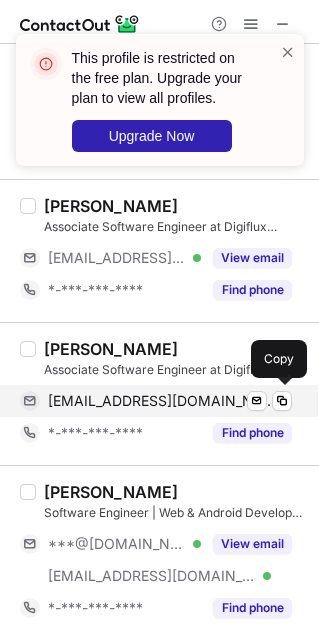 click on "thankiv27@gmail.com" at bounding box center (162, 401) 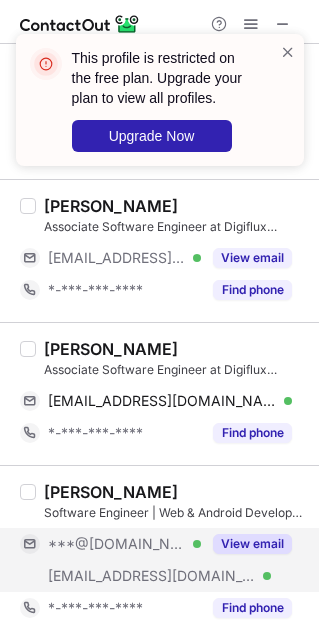 drag, startPoint x: 240, startPoint y: 570, endPoint x: 214, endPoint y: 560, distance: 27.856777 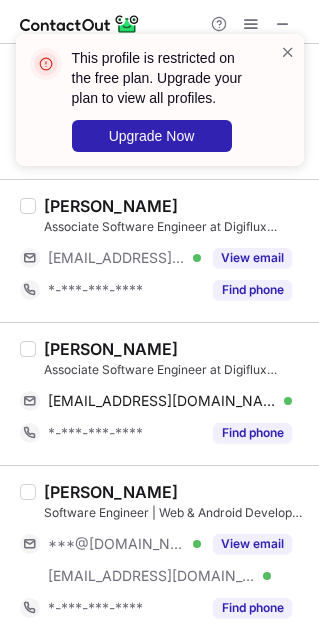 click on "Dipendrasinh Mahida" at bounding box center [111, 492] 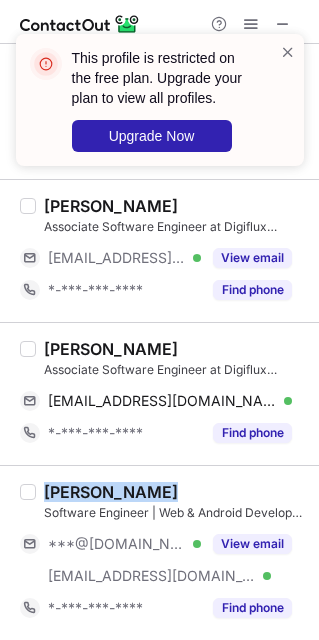 click on "Dipendrasinh Mahida" at bounding box center (111, 492) 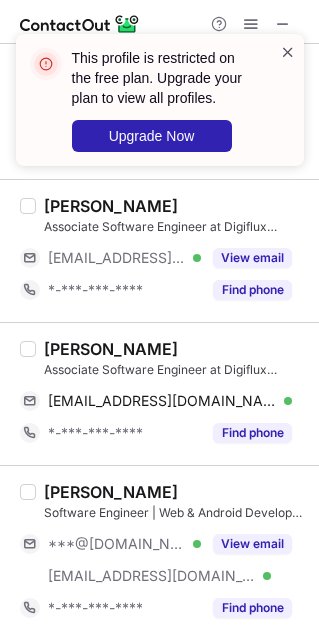 drag, startPoint x: 291, startPoint y: 44, endPoint x: 279, endPoint y: 44, distance: 12 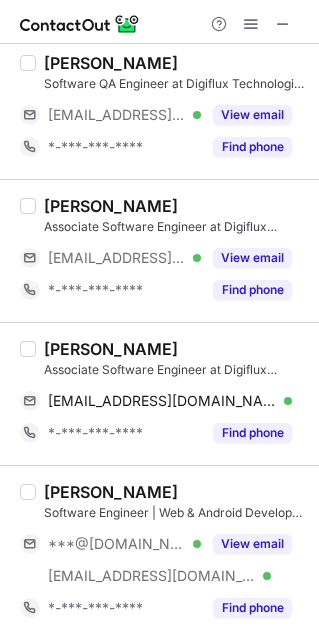 click on "This profile is restricted on the free plan. Upgrade your plan to view all profiles. Upgrade Now" at bounding box center [160, 34] 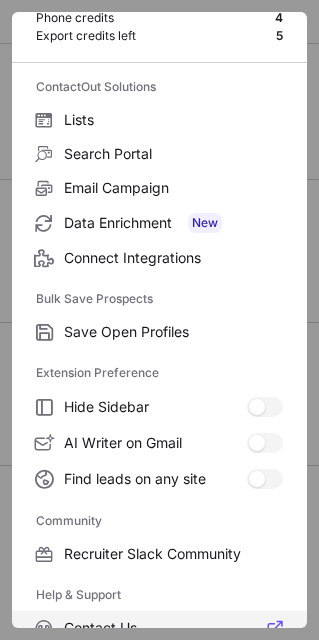 scroll, scrollTop: 267, scrollLeft: 0, axis: vertical 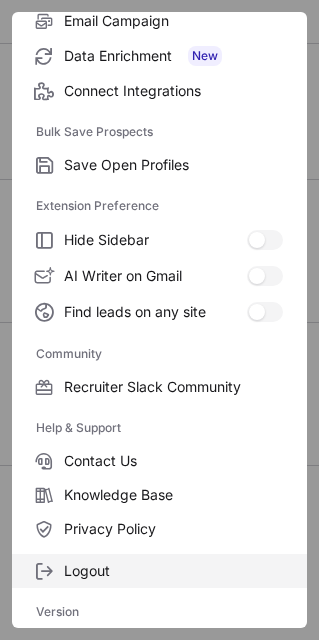 click on "Logout" at bounding box center (173, 571) 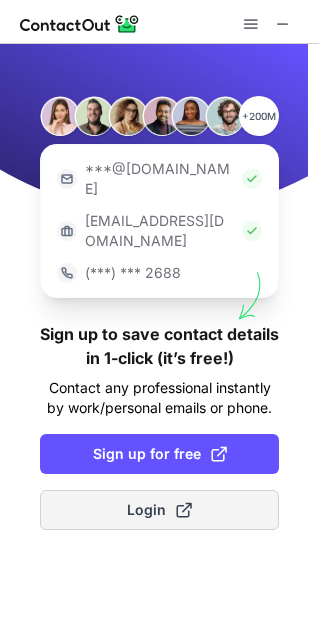 click on "Login" at bounding box center (159, 510) 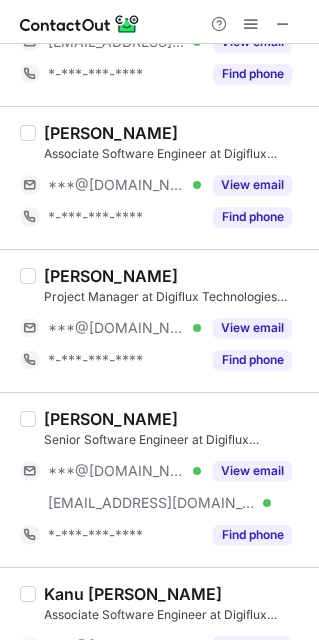 scroll, scrollTop: 750, scrollLeft: 0, axis: vertical 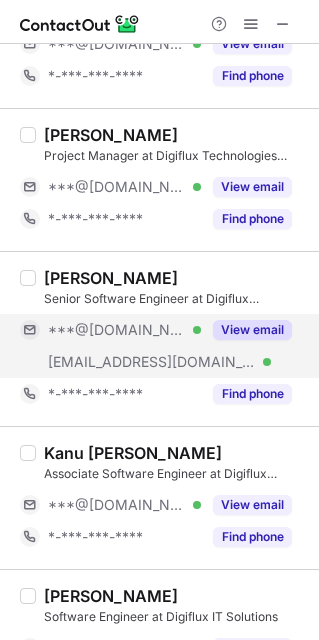 click on "***@[DOMAIN_NAME]" at bounding box center (117, 330) 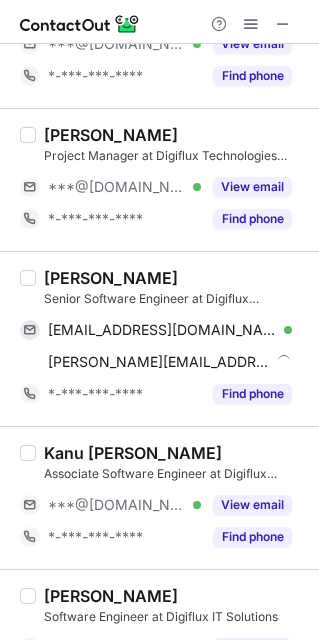 click on "Maulika Vasava Senior Software Engineer at Digiflux Technologies Private Limited maulikavasava@gmail.com Verified Send email Copy maulika@digiflux.io Send email Copy *-***-***-**** Find phone" at bounding box center (159, 338) 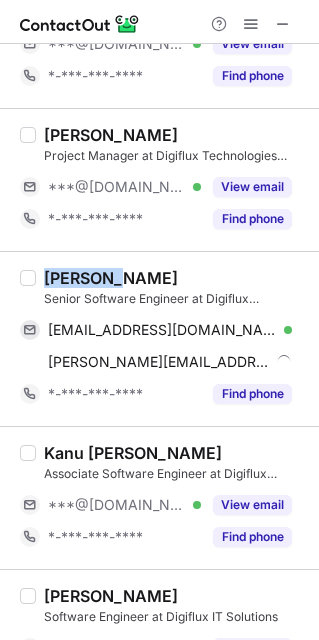 click on "Maulika Vasava Senior Software Engineer at Digiflux Technologies Private Limited maulikavasava@gmail.com Verified Send email Copy maulika@digiflux.io Send email Copy *-***-***-**** Find phone" at bounding box center (159, 338) 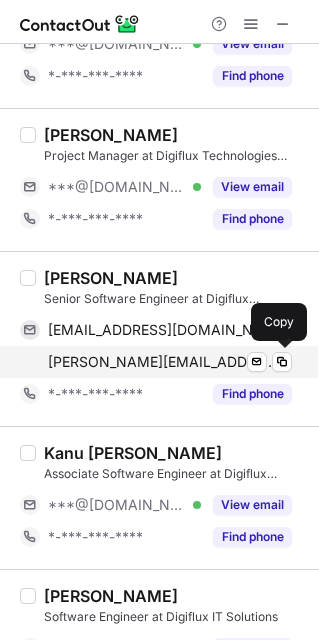 click on "maulika@digiflux.io" at bounding box center [162, 362] 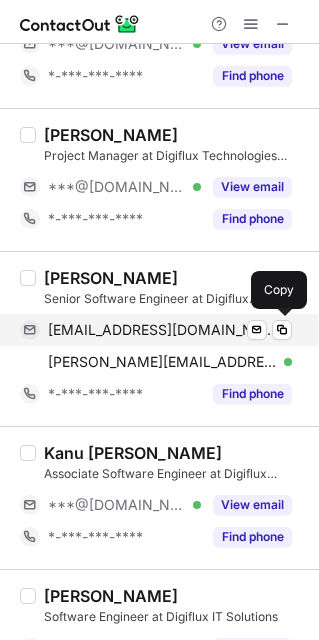 click on "maulikavasava@gmail.com" at bounding box center (162, 330) 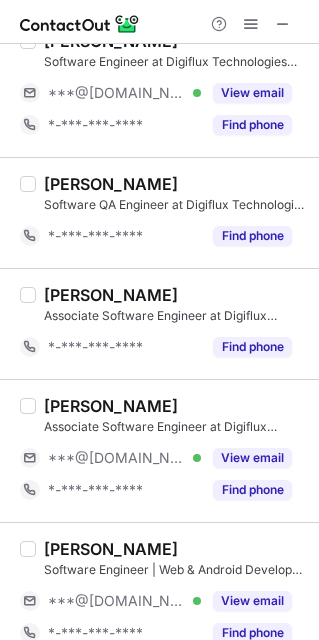 scroll, scrollTop: 3024, scrollLeft: 0, axis: vertical 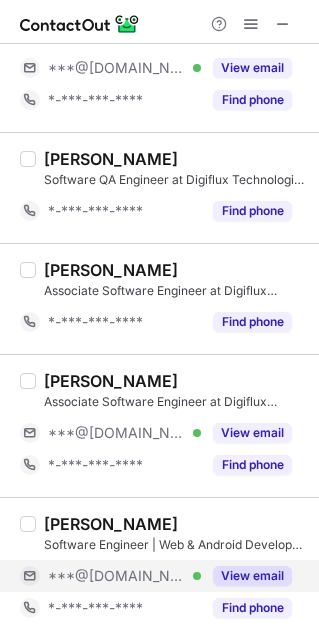 click on "***@[DOMAIN_NAME]" at bounding box center (117, 576) 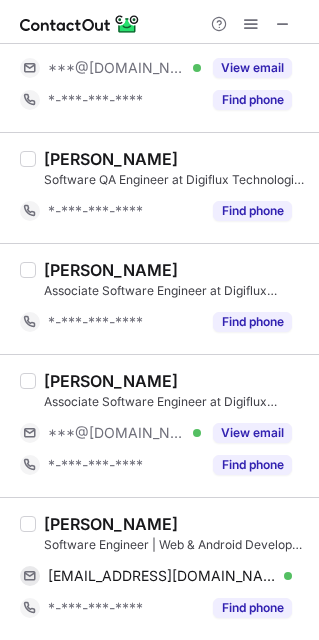 click on "Dipendrasinh Mahida" at bounding box center (111, 524) 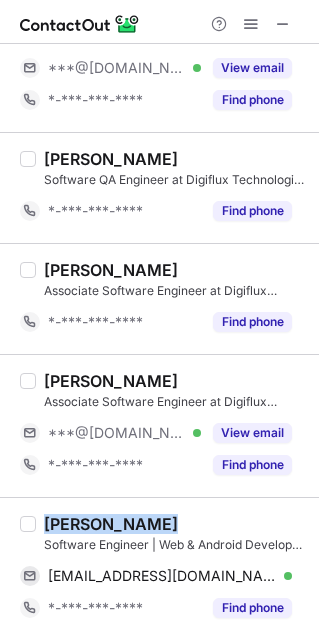 click on "Dipendrasinh Mahida" at bounding box center [111, 524] 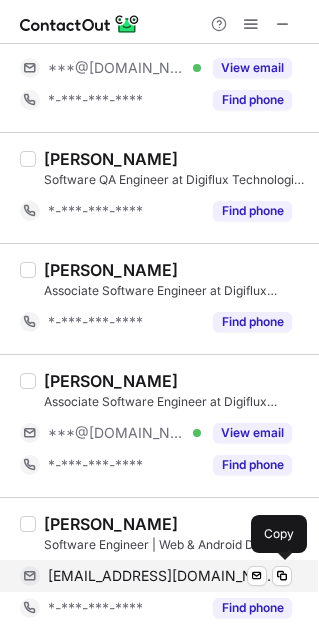 click on "dipendramahida299@gmail.com Verified Send email Copy" at bounding box center (156, 576) 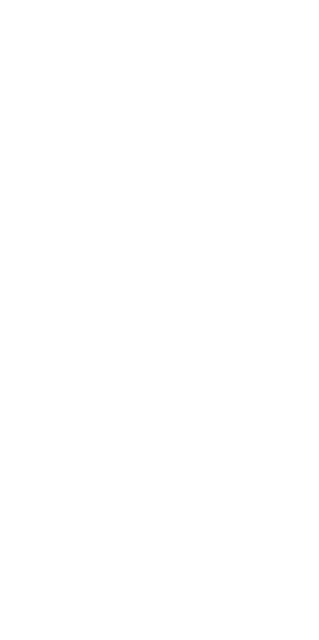 scroll, scrollTop: 0, scrollLeft: 0, axis: both 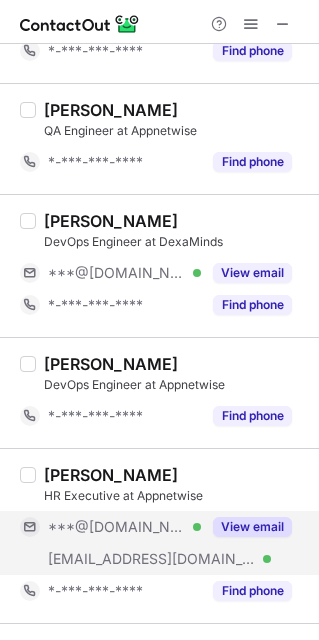 click on "***@[DOMAIN_NAME]" at bounding box center (117, 527) 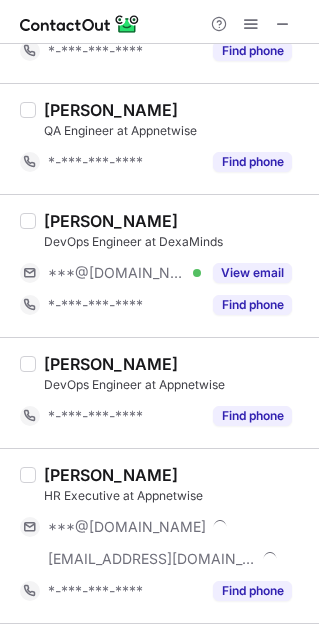 click on "sameena banu" at bounding box center [111, 475] 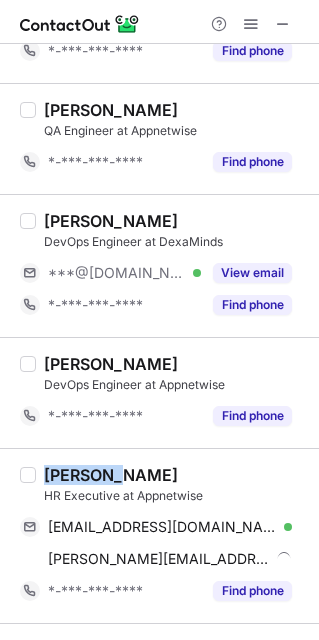 click on "sameena banu" at bounding box center [111, 475] 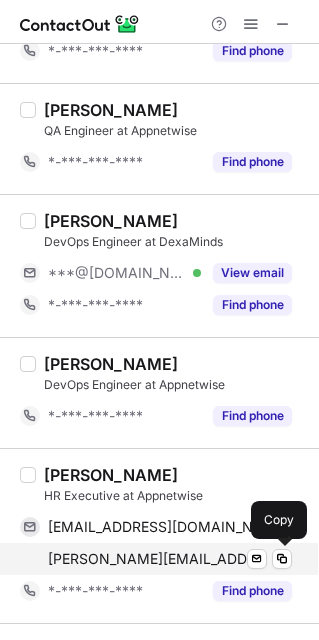 click on "sameena@appnetwise.com" at bounding box center (159, 559) 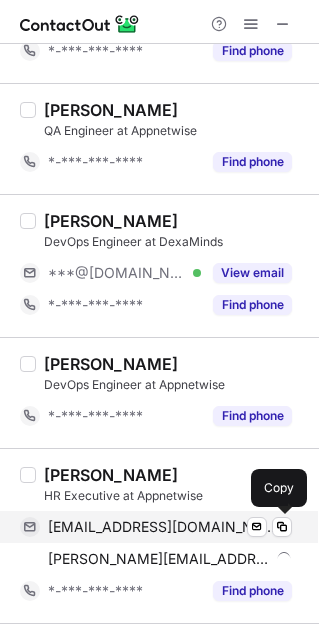 click on "sameenabanuchaman@gmail.com" at bounding box center [162, 527] 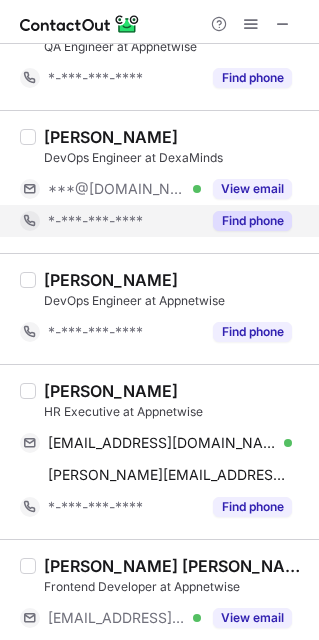 scroll, scrollTop: 615, scrollLeft: 0, axis: vertical 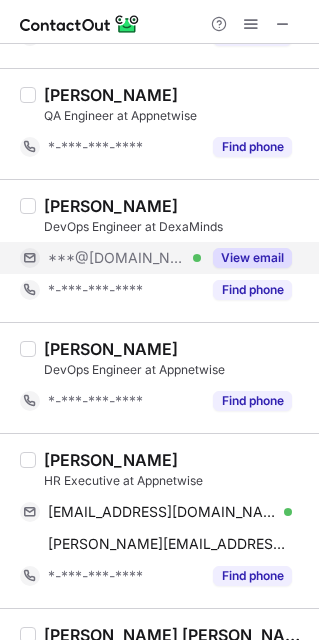 click on "***@[DOMAIN_NAME] Verified" at bounding box center [124, 258] 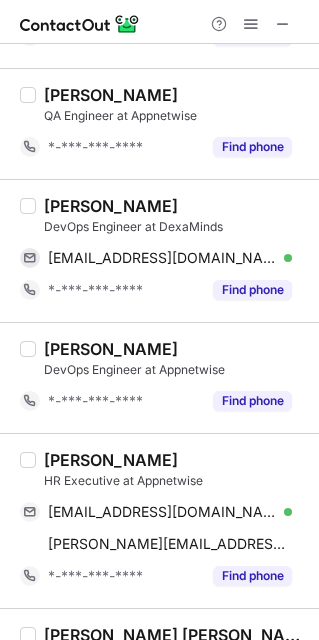 click on "Sai Prasad" at bounding box center (111, 206) 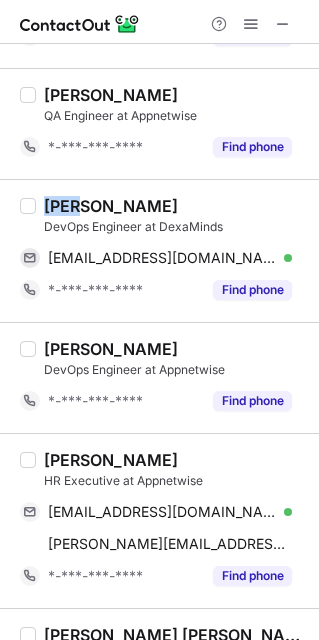 click on "Sai Prasad" at bounding box center [111, 206] 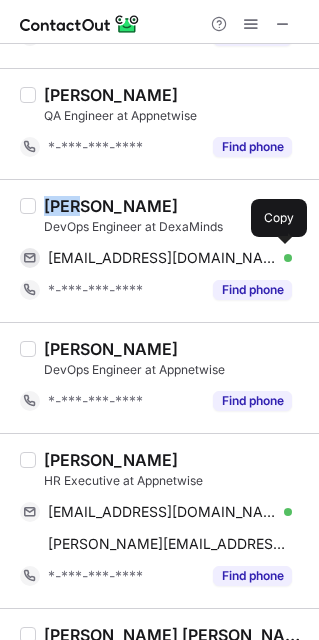 copy on "Sai" 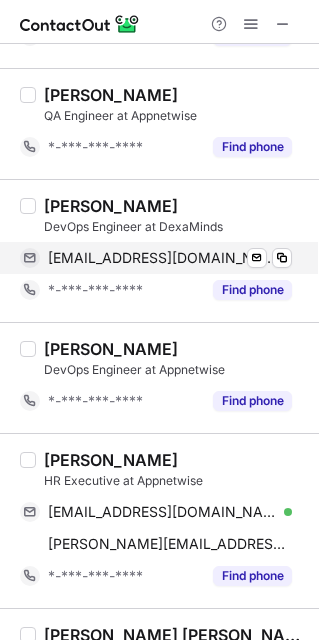 drag, startPoint x: 145, startPoint y: 251, endPoint x: 204, endPoint y: 260, distance: 59.682495 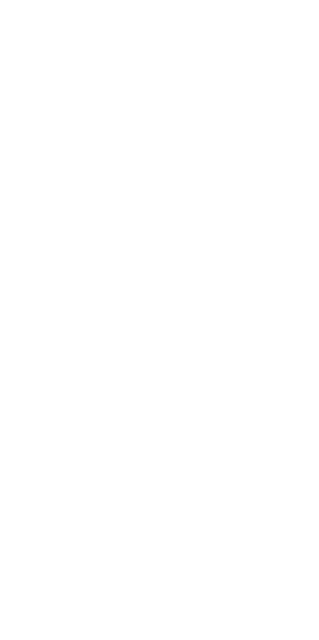scroll, scrollTop: 0, scrollLeft: 0, axis: both 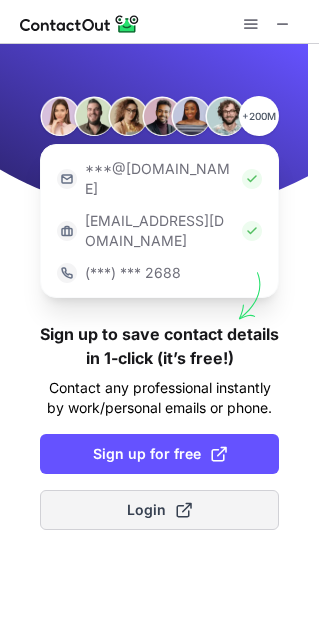 click on "Login" at bounding box center (159, 510) 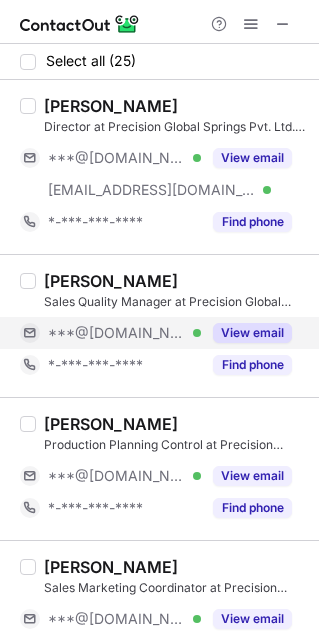 click on "***@[DOMAIN_NAME]" at bounding box center (117, 333) 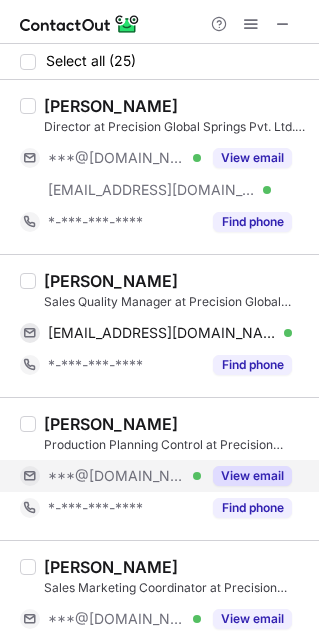 click on "***@[DOMAIN_NAME]" at bounding box center [117, 476] 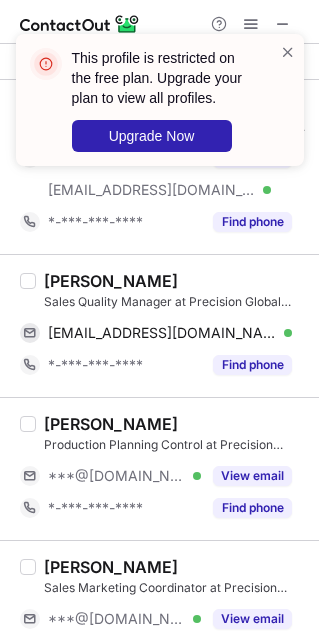 click on "[PERSON_NAME]" at bounding box center [111, 281] 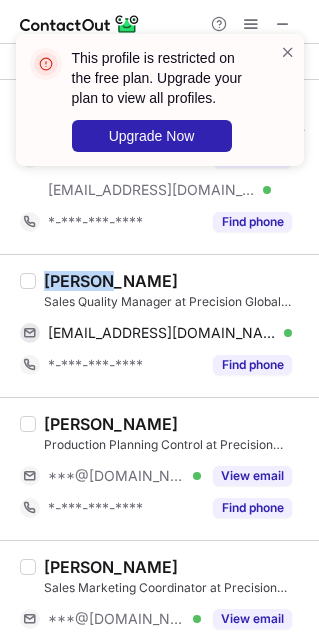 drag, startPoint x: 64, startPoint y: 276, endPoint x: 157, endPoint y: 303, distance: 96.84007 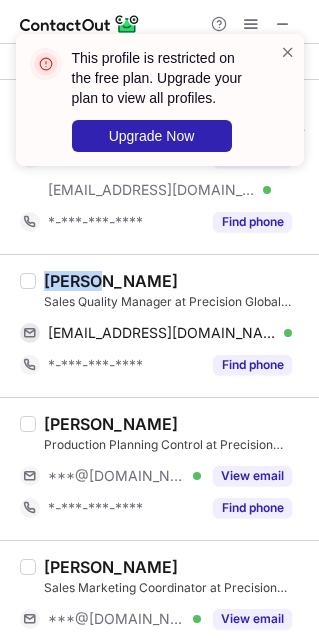 copy on "Mahesh" 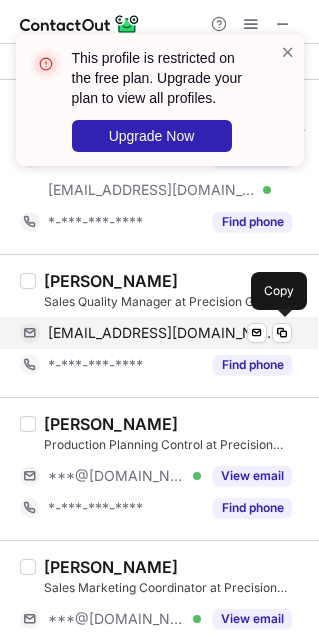 click on "[EMAIL_ADDRESS][DOMAIN_NAME] Verified Send email Copy" at bounding box center [156, 333] 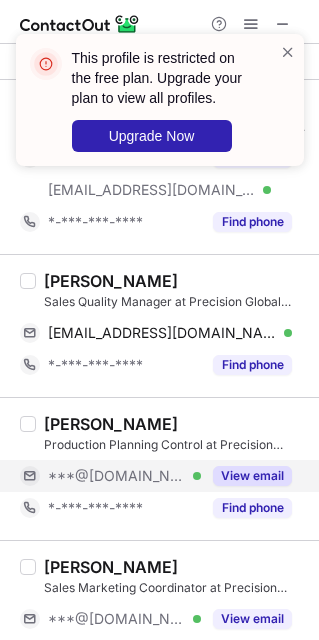 click on "***@[DOMAIN_NAME]" at bounding box center (117, 476) 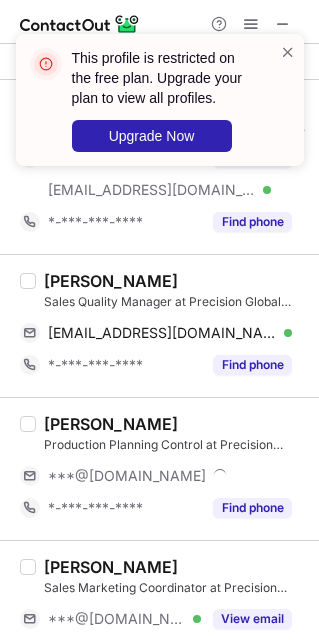 click on "[PERSON_NAME]" at bounding box center (111, 424) 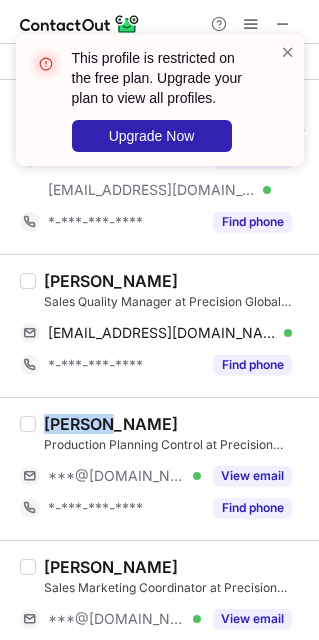 click on "[PERSON_NAME]" at bounding box center [111, 424] 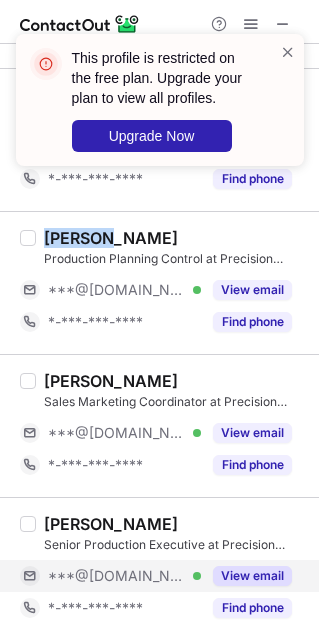 scroll, scrollTop: 300, scrollLeft: 0, axis: vertical 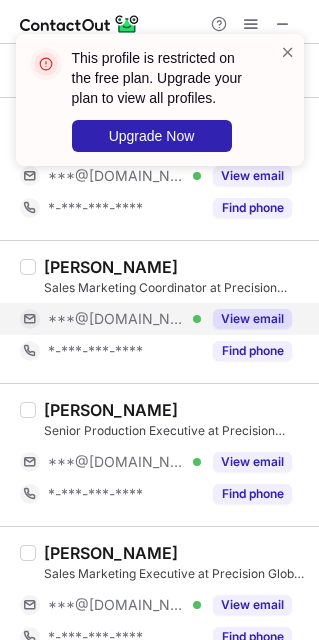 drag, startPoint x: 154, startPoint y: 314, endPoint x: 150, endPoint y: 417, distance: 103.077644 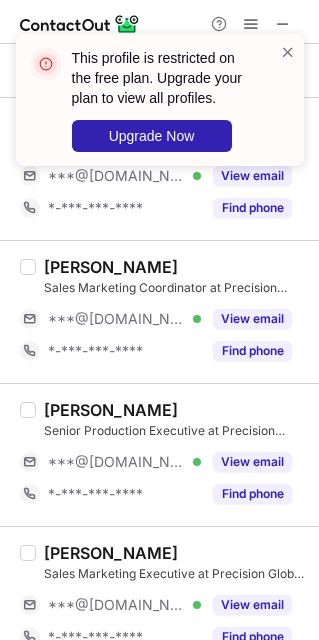click on "***@[DOMAIN_NAME] Verified" at bounding box center [124, 319] 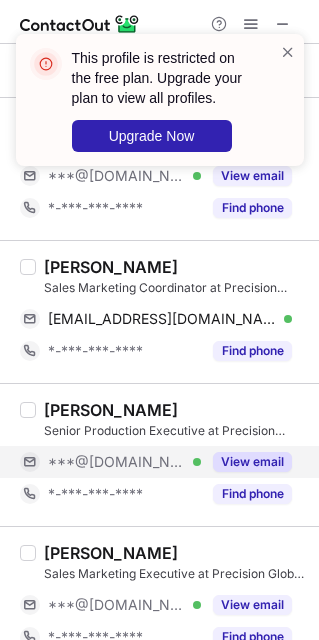 click on "***@[DOMAIN_NAME] Verified" at bounding box center (110, 462) 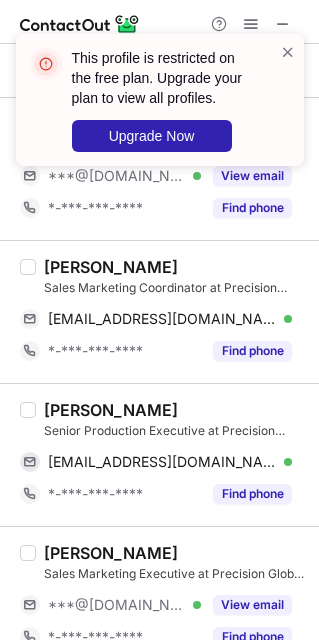 click on "[PERSON_NAME]" at bounding box center (111, 267) 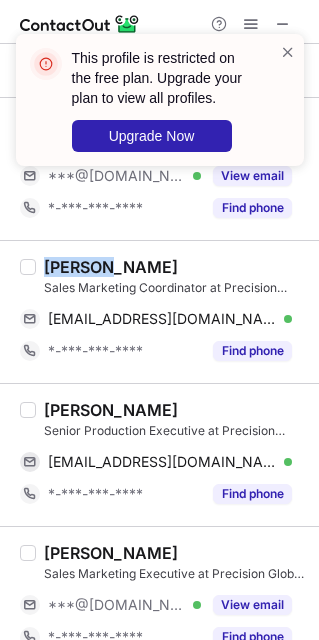 click on "[PERSON_NAME]" at bounding box center (111, 267) 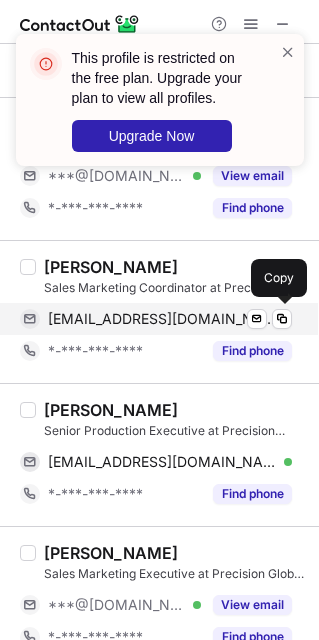 click on "[EMAIL_ADDRESS][DOMAIN_NAME]" at bounding box center (162, 319) 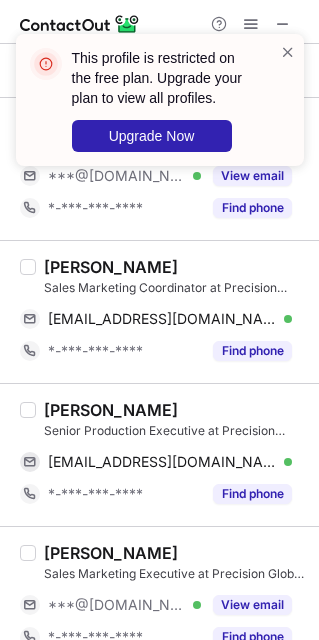 click on "[PERSON_NAME]" at bounding box center (111, 410) 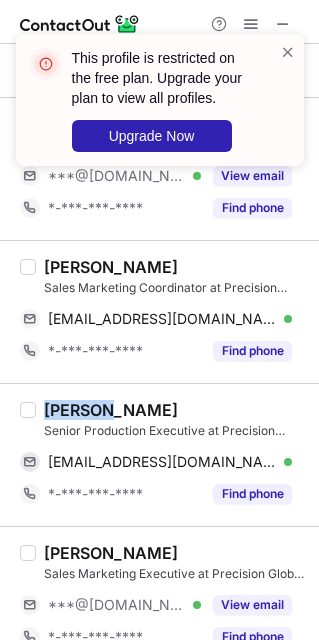 click on "[PERSON_NAME]" at bounding box center (111, 410) 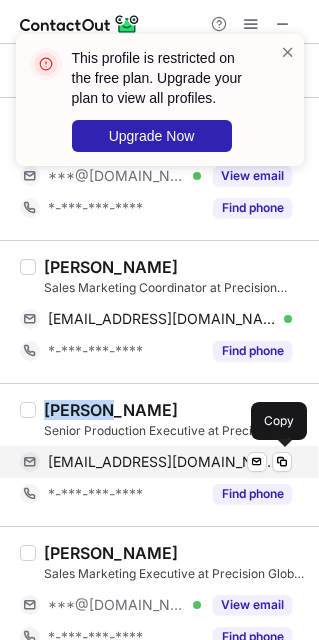 drag, startPoint x: 114, startPoint y: 452, endPoint x: 160, endPoint y: 455, distance: 46.09772 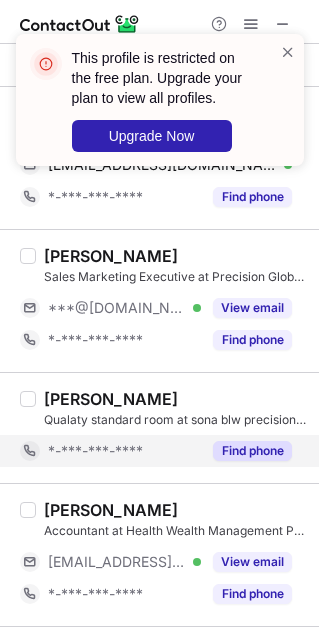 scroll, scrollTop: 600, scrollLeft: 0, axis: vertical 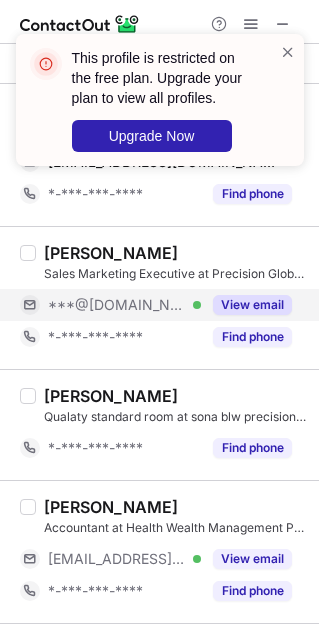 click on "***@[DOMAIN_NAME]" at bounding box center (117, 305) 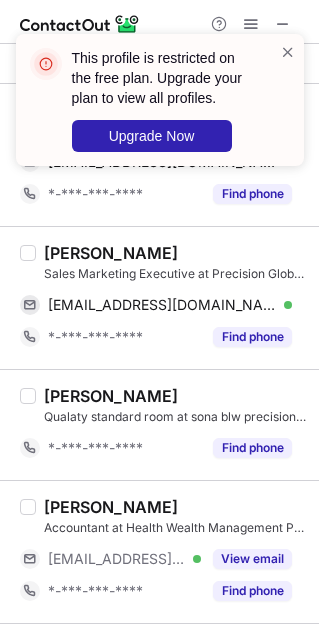 click on "[PERSON_NAME] Sales Marketing Executive at Precision Global Springs Pvt. Ltd. [EMAIL_ADDRESS][DOMAIN_NAME] Verified Send email Copy *-***-***-**** Find phone" at bounding box center [159, 297] 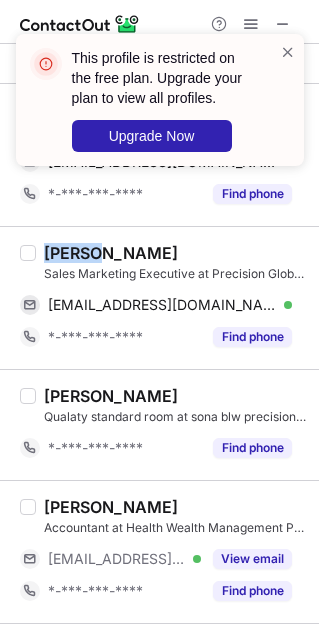click on "[PERSON_NAME] Sales Marketing Executive at Precision Global Springs Pvt. Ltd. [EMAIL_ADDRESS][DOMAIN_NAME] Verified Send email Copy *-***-***-**** Find phone" at bounding box center (159, 297) 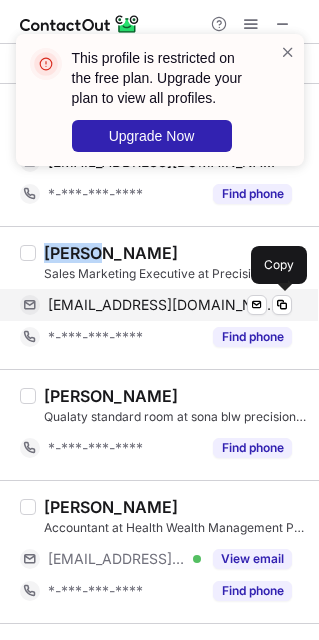 click on "[EMAIL_ADDRESS][DOMAIN_NAME]" at bounding box center (162, 305) 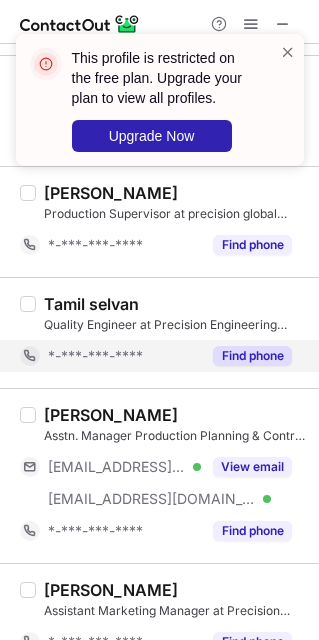 scroll, scrollTop: 1200, scrollLeft: 0, axis: vertical 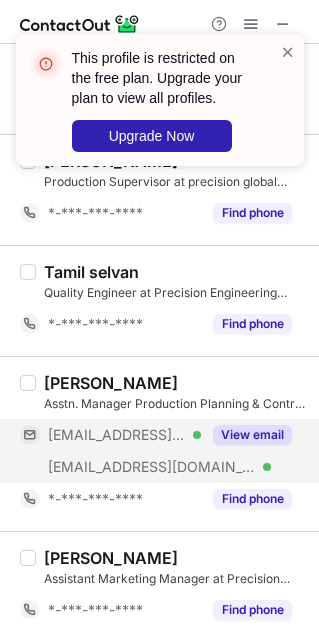 drag, startPoint x: 141, startPoint y: 441, endPoint x: 39, endPoint y: 368, distance: 125.43126 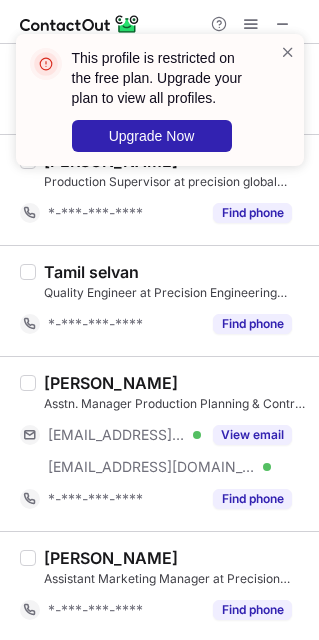 click on "[EMAIL_ADDRESS][DOMAIN_NAME]" at bounding box center [117, 435] 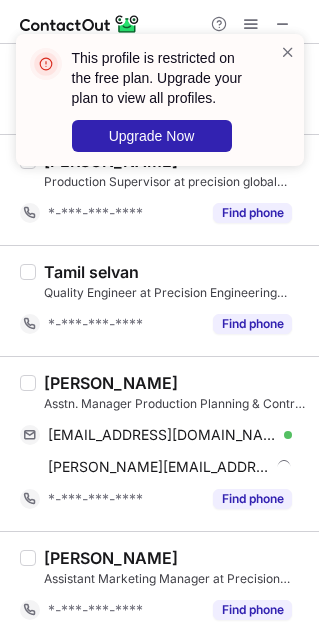 click on "[PERSON_NAME]" at bounding box center [111, 383] 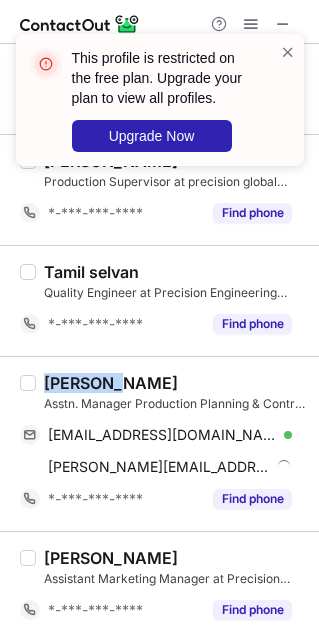 click on "[PERSON_NAME]" at bounding box center [111, 383] 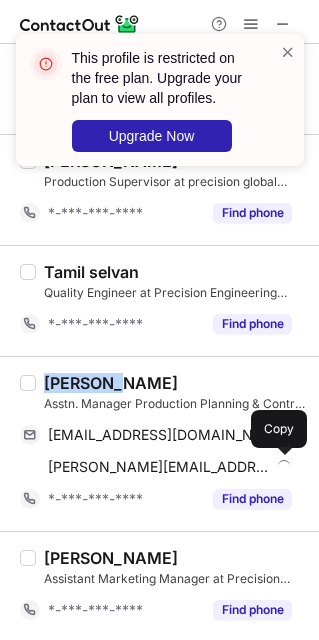 copy on "[PERSON_NAME]" 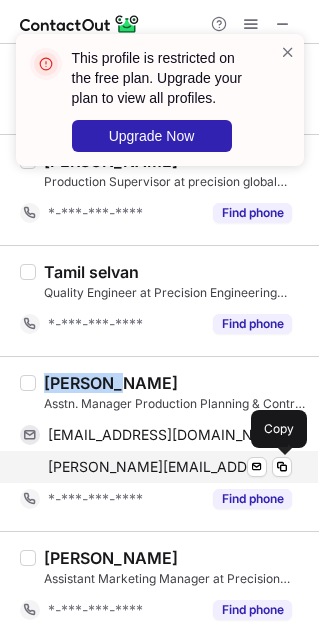 click on "[PERSON_NAME][EMAIL_ADDRESS][DOMAIN_NAME] Send email Copy" at bounding box center [156, 467] 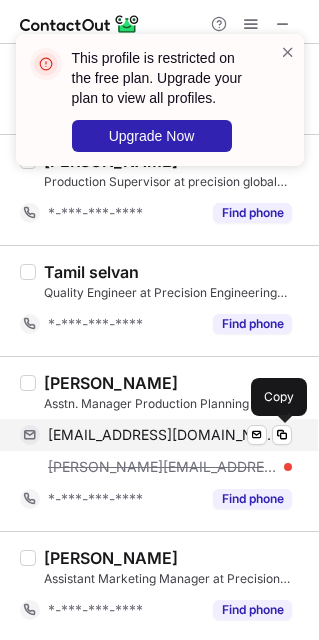 click on "[EMAIL_ADDRESS][DOMAIN_NAME]" at bounding box center [162, 435] 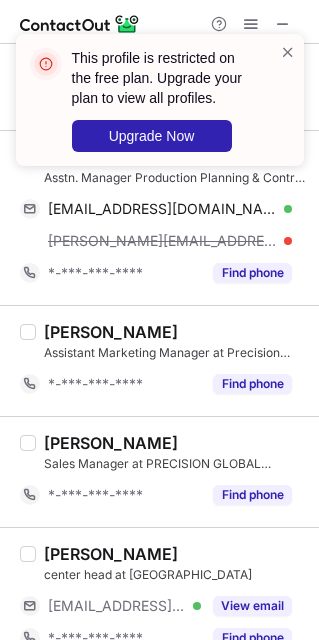 scroll, scrollTop: 1500, scrollLeft: 0, axis: vertical 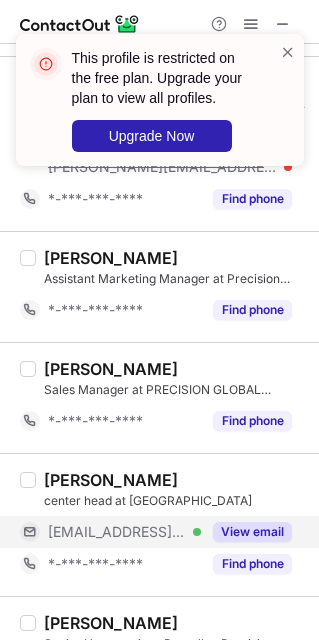 click on "[EMAIL_ADDRESS][DOMAIN_NAME]" at bounding box center [117, 532] 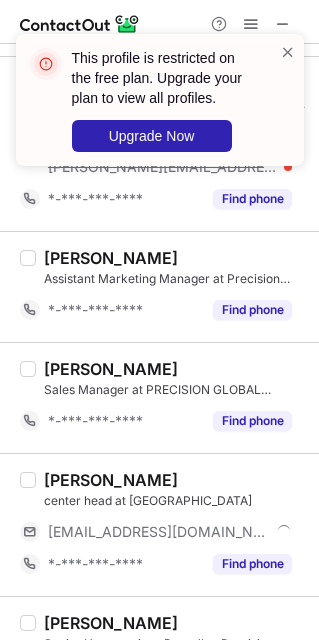 click on "[PERSON_NAME]" at bounding box center [111, 480] 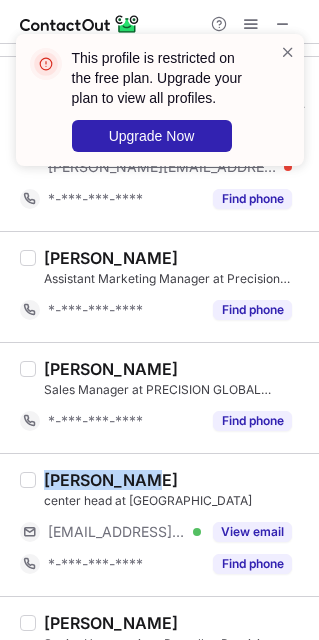 click on "[PERSON_NAME]" at bounding box center [111, 480] 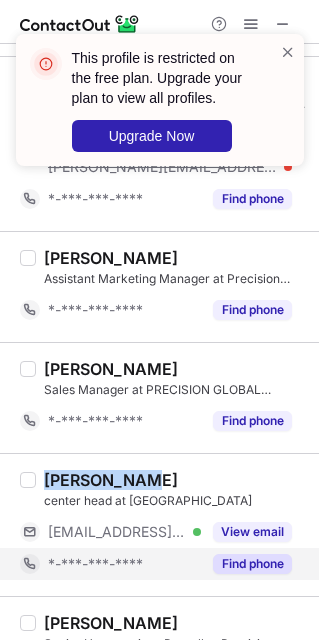 copy on "[PERSON_NAME]" 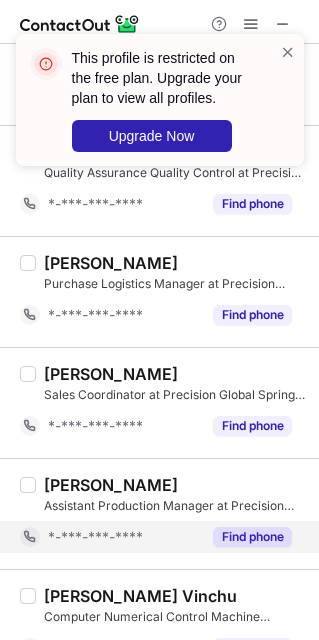 scroll, scrollTop: 2575, scrollLeft: 0, axis: vertical 